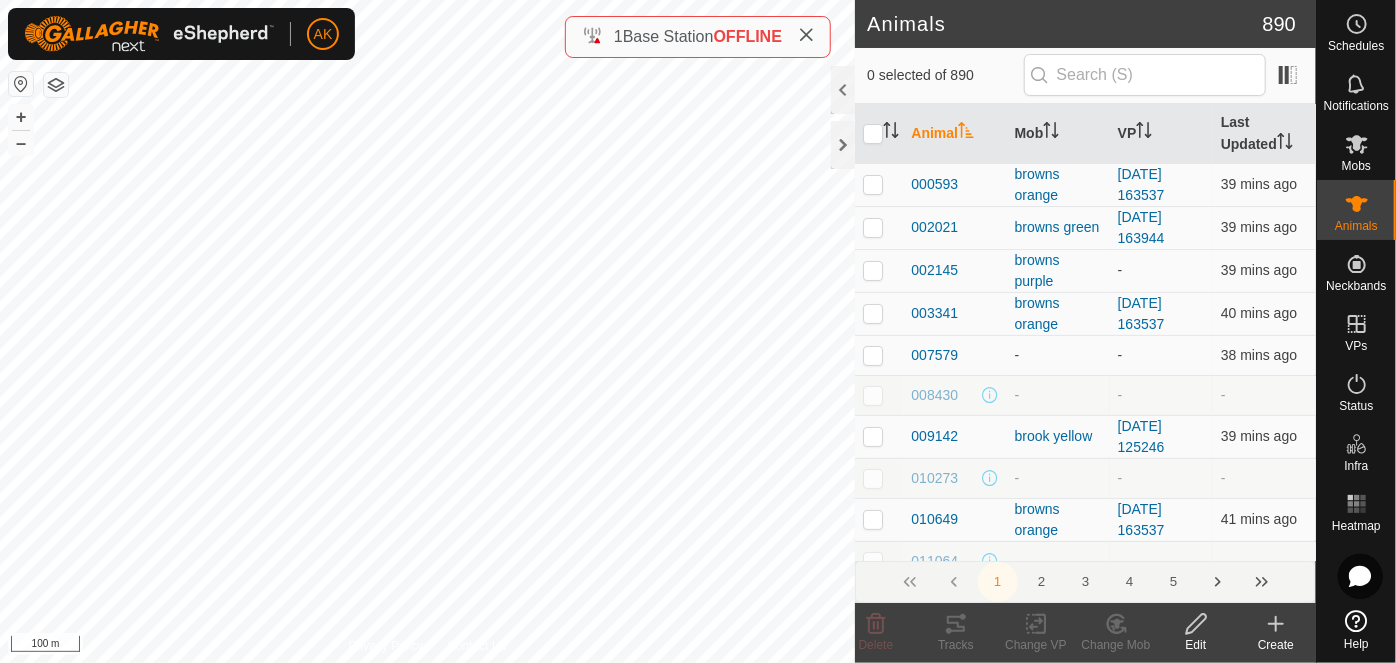 scroll, scrollTop: 0, scrollLeft: 0, axis: both 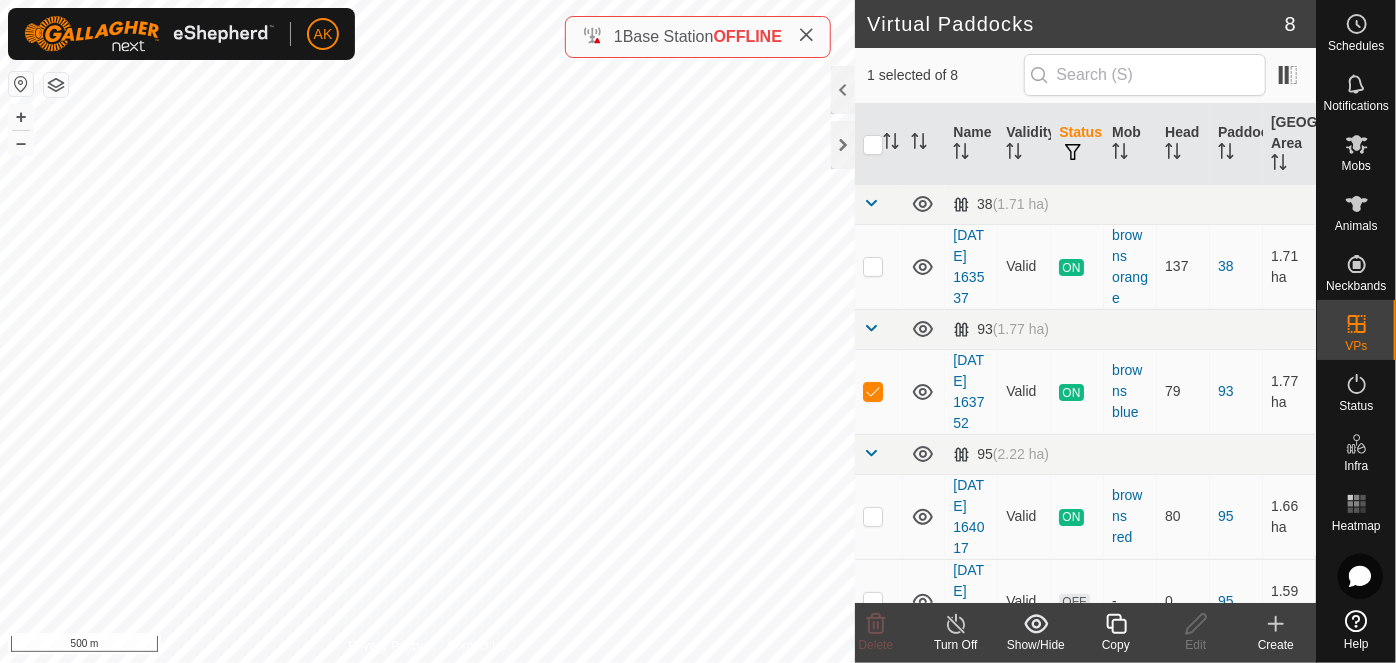 click 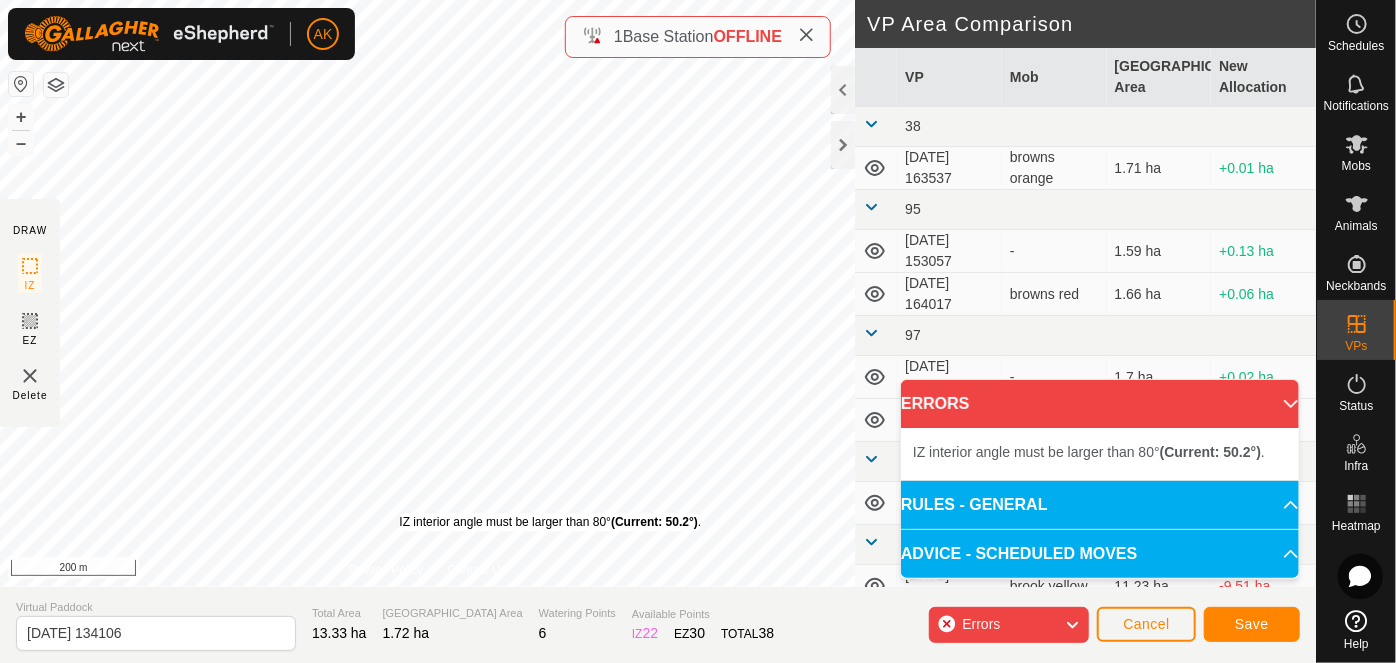 click on "IZ interior angle must be larger than 80°  (Current: 50.2°) ." at bounding box center [550, 522] 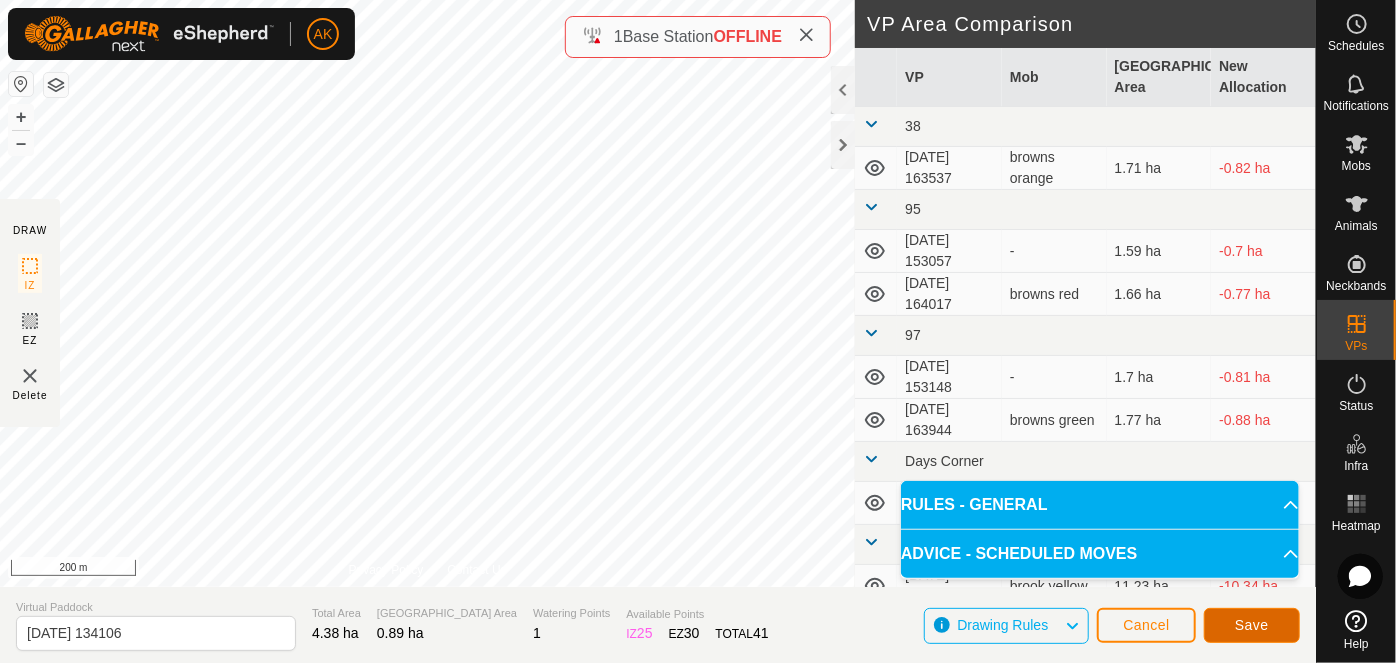 click on "Save" 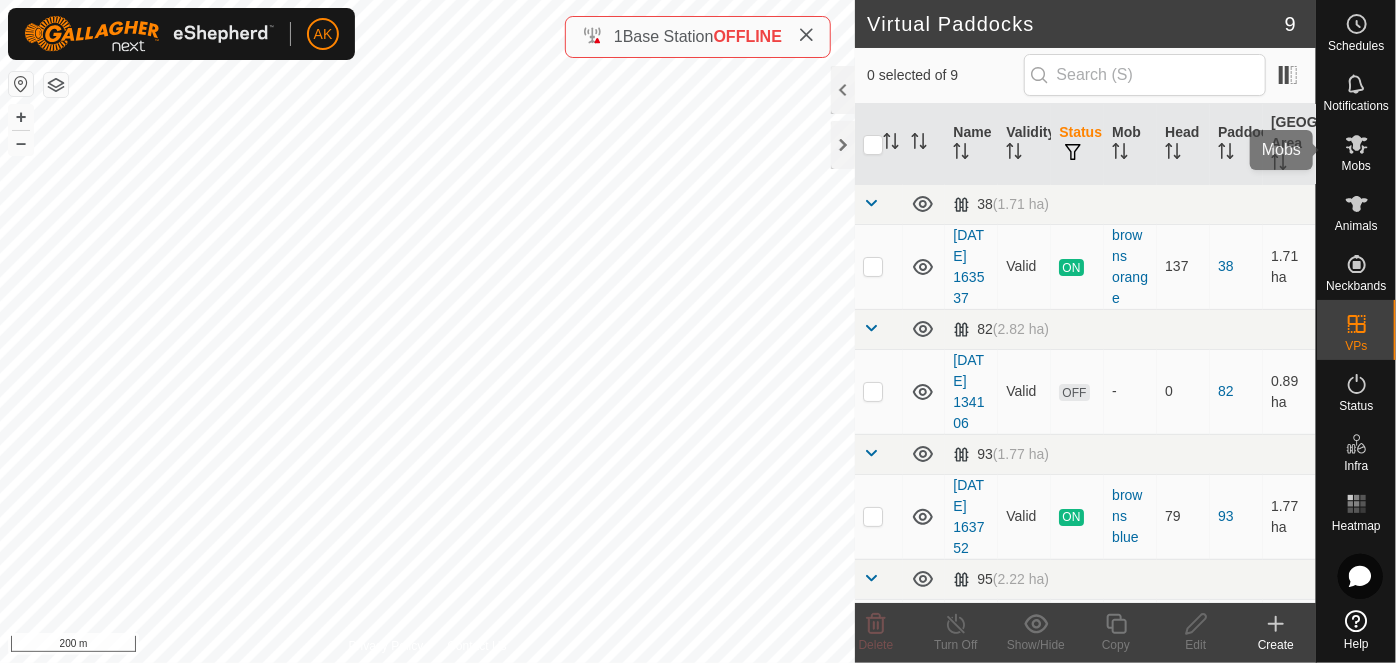 click 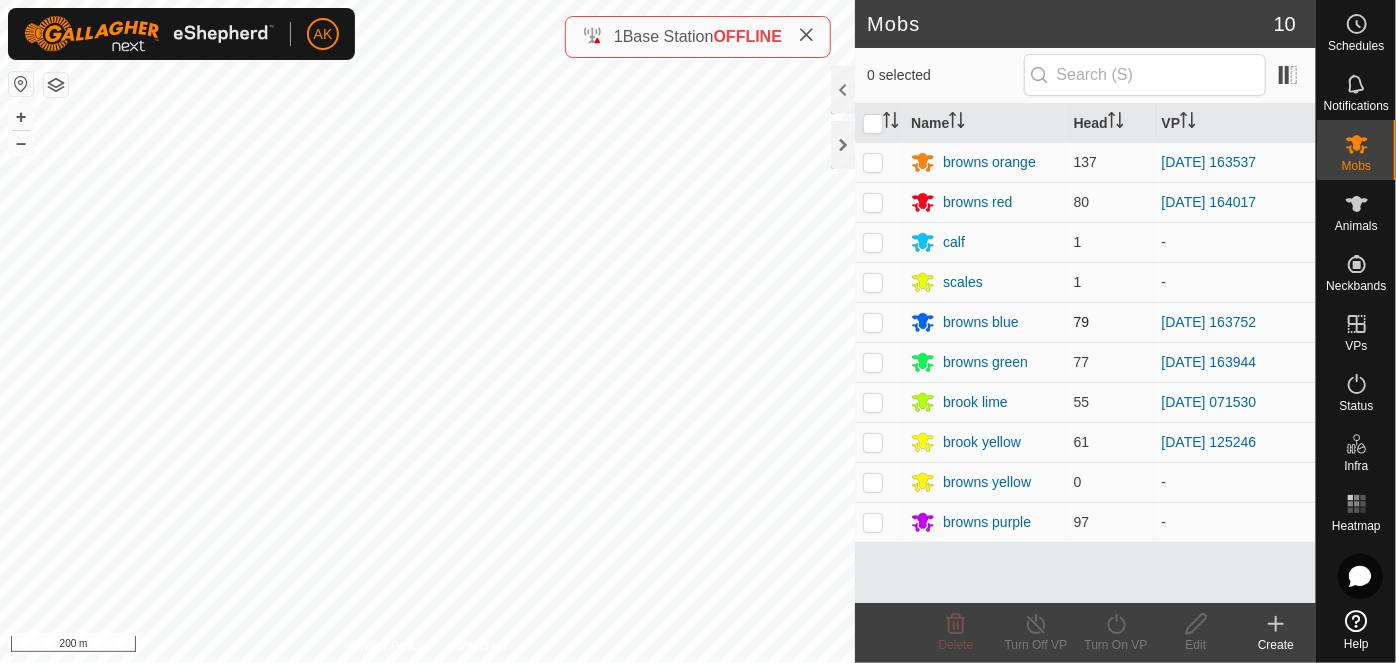 click at bounding box center (873, 322) 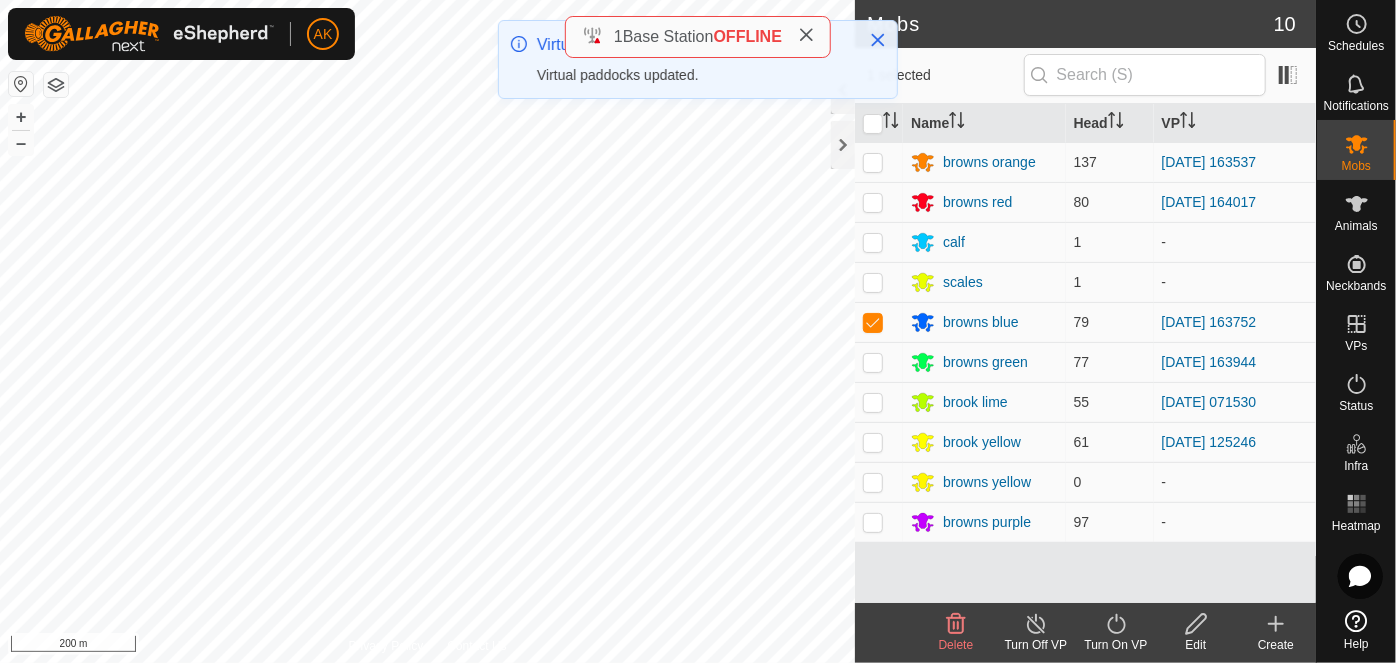 click 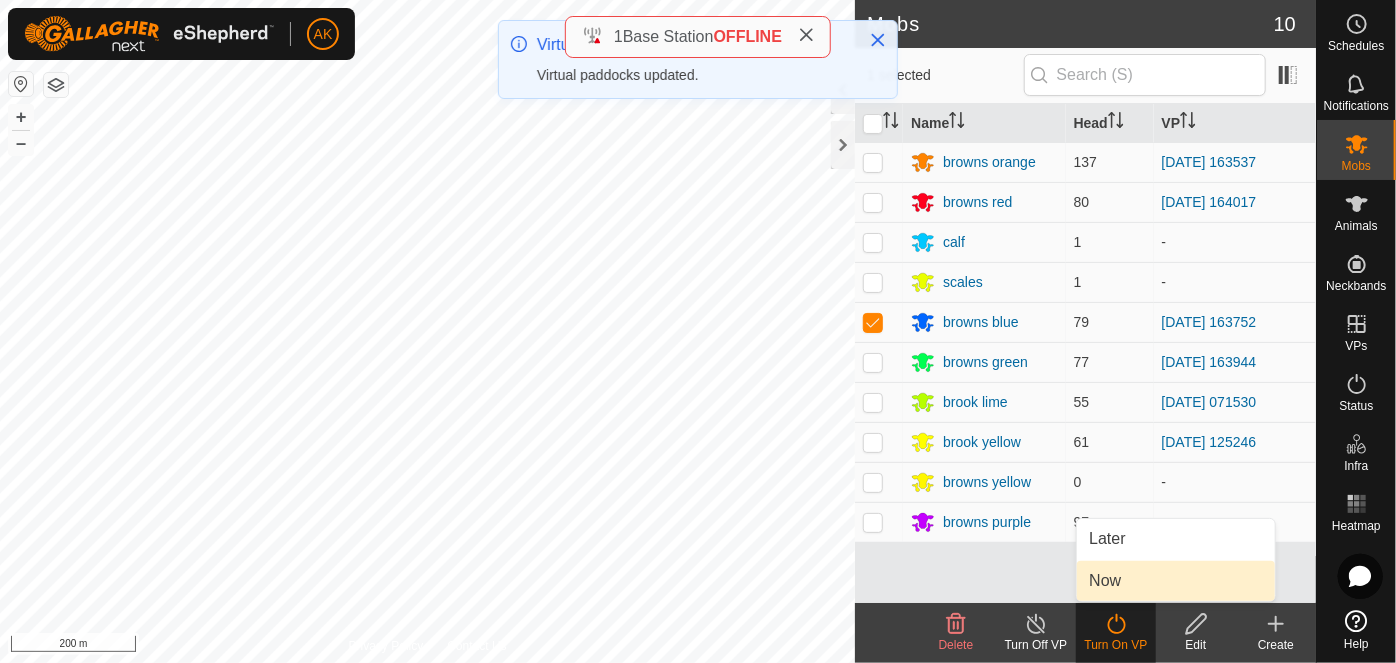 click on "Now" at bounding box center (1176, 581) 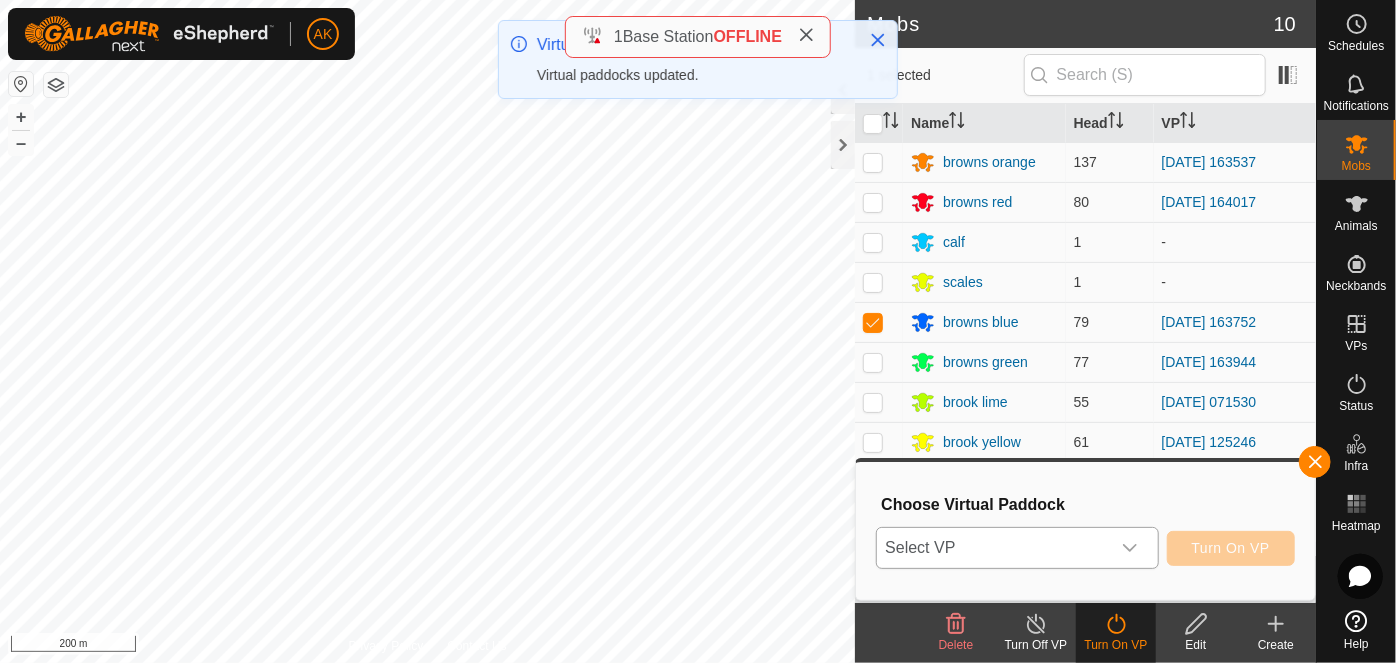 click on "Select VP" at bounding box center (993, 548) 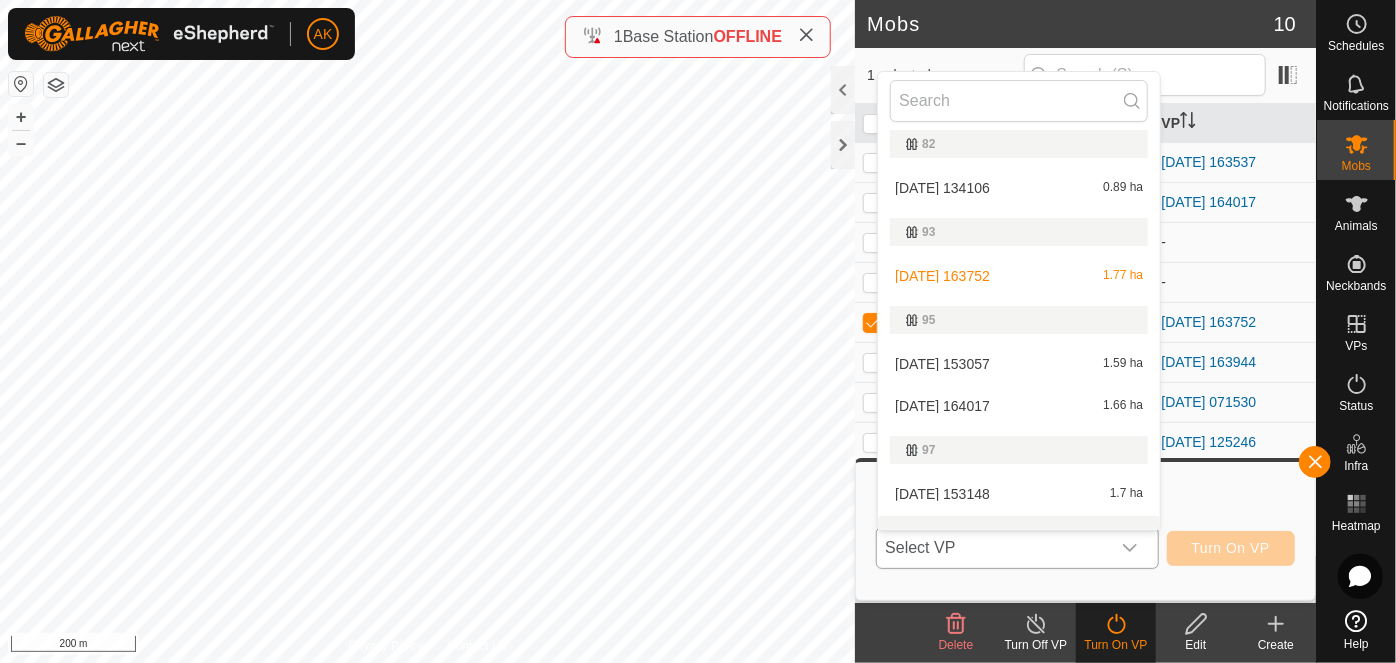 scroll, scrollTop: 0, scrollLeft: 0, axis: both 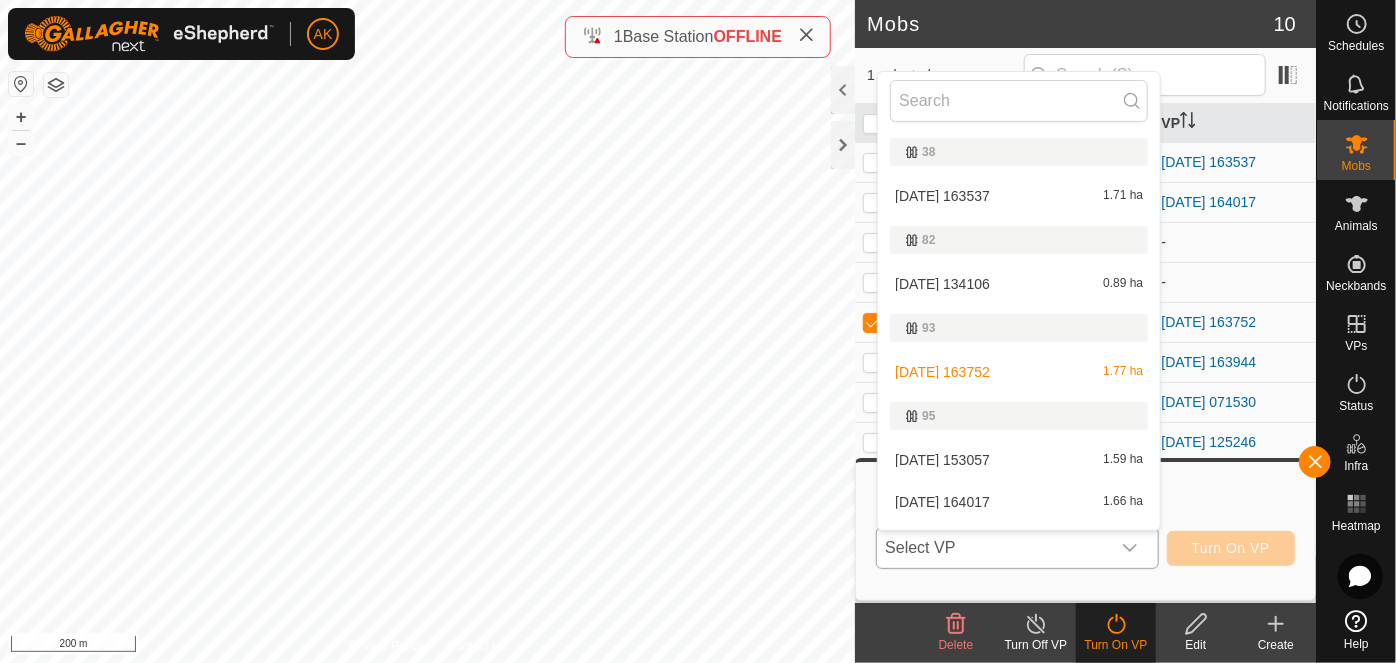 click on "2025-07-16 134106  0.89 ha" at bounding box center (1019, 284) 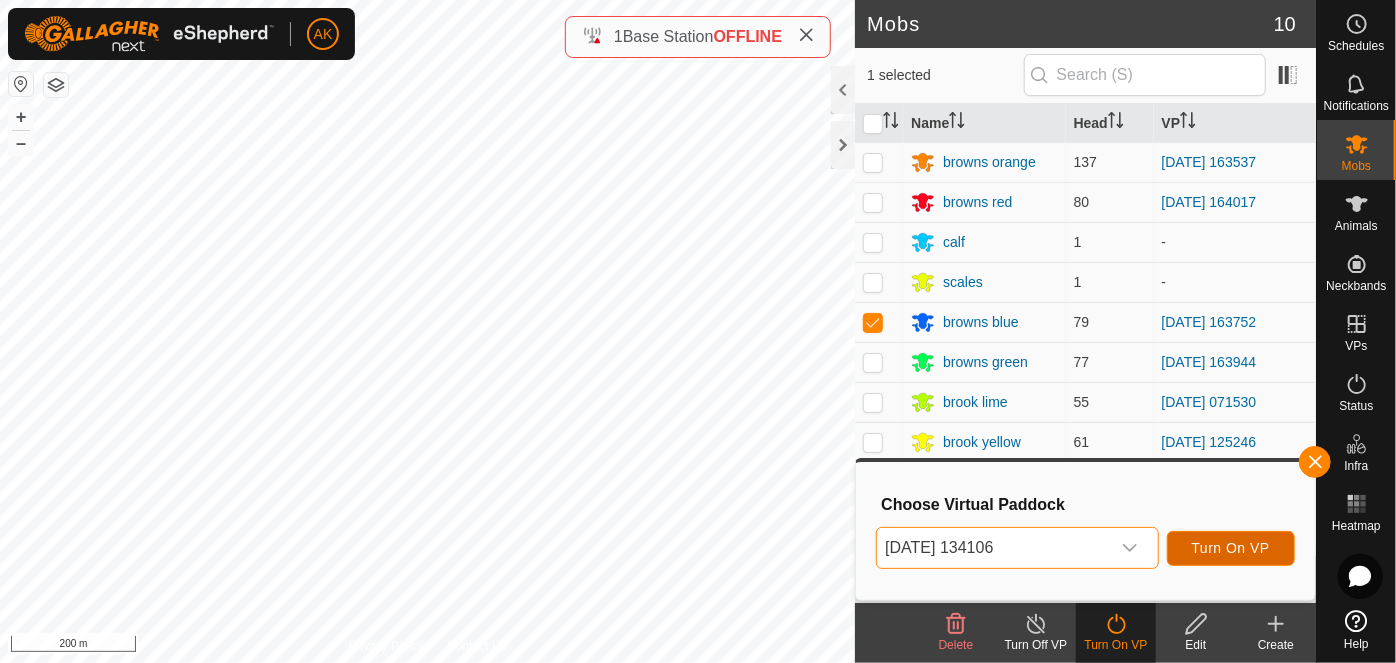 click on "Turn On VP" at bounding box center [1231, 548] 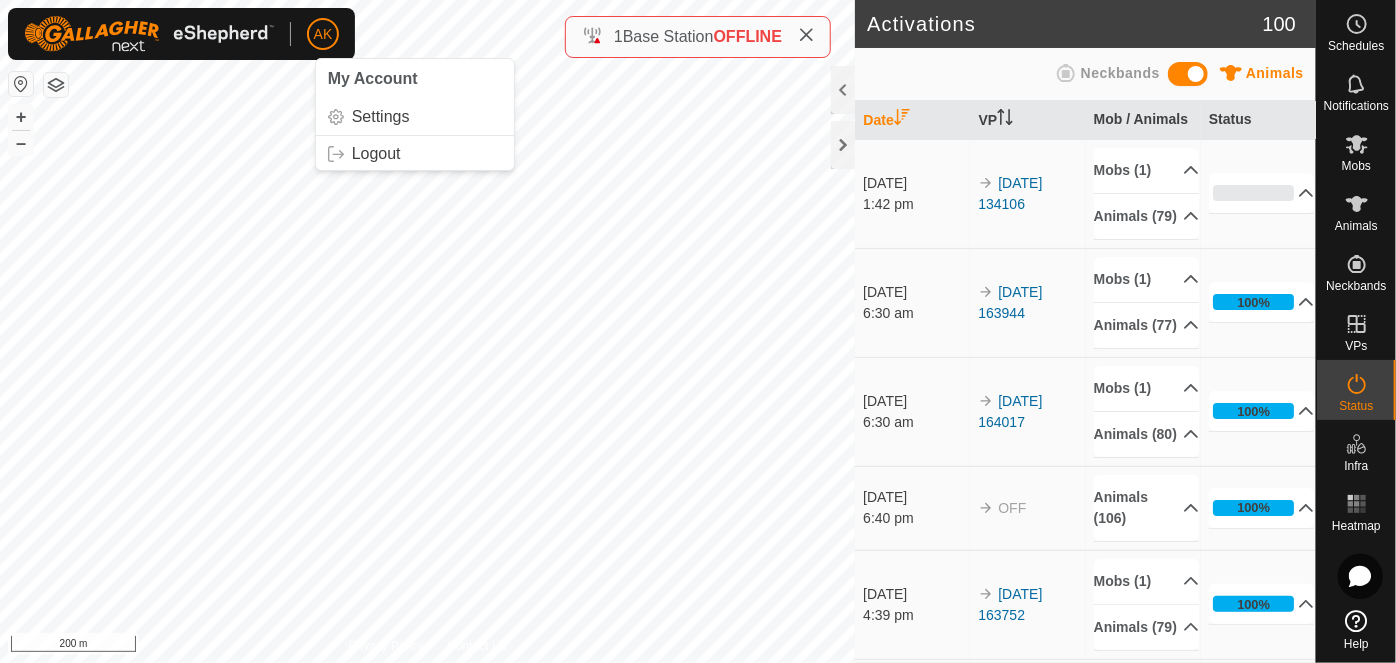 drag, startPoint x: 81, startPoint y: 35, endPoint x: 80, endPoint y: 46, distance: 11.045361 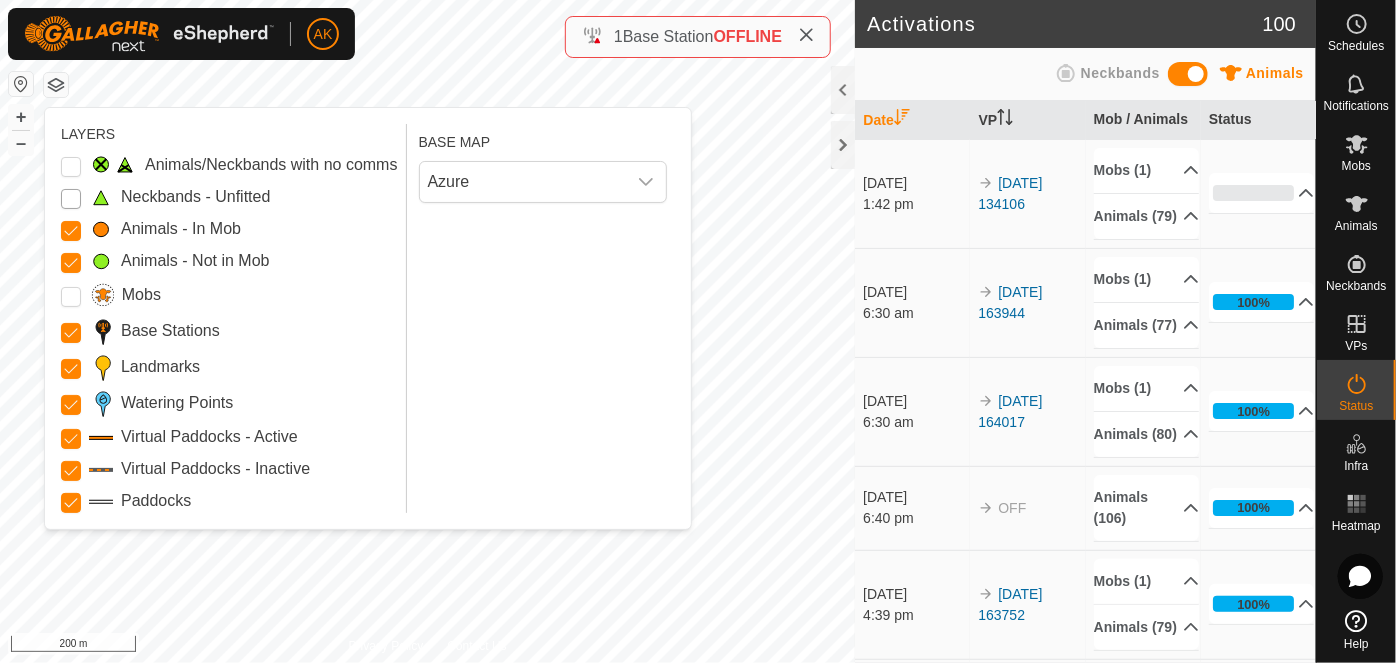 click on "Neckbands - Unfitted" at bounding box center (71, 199) 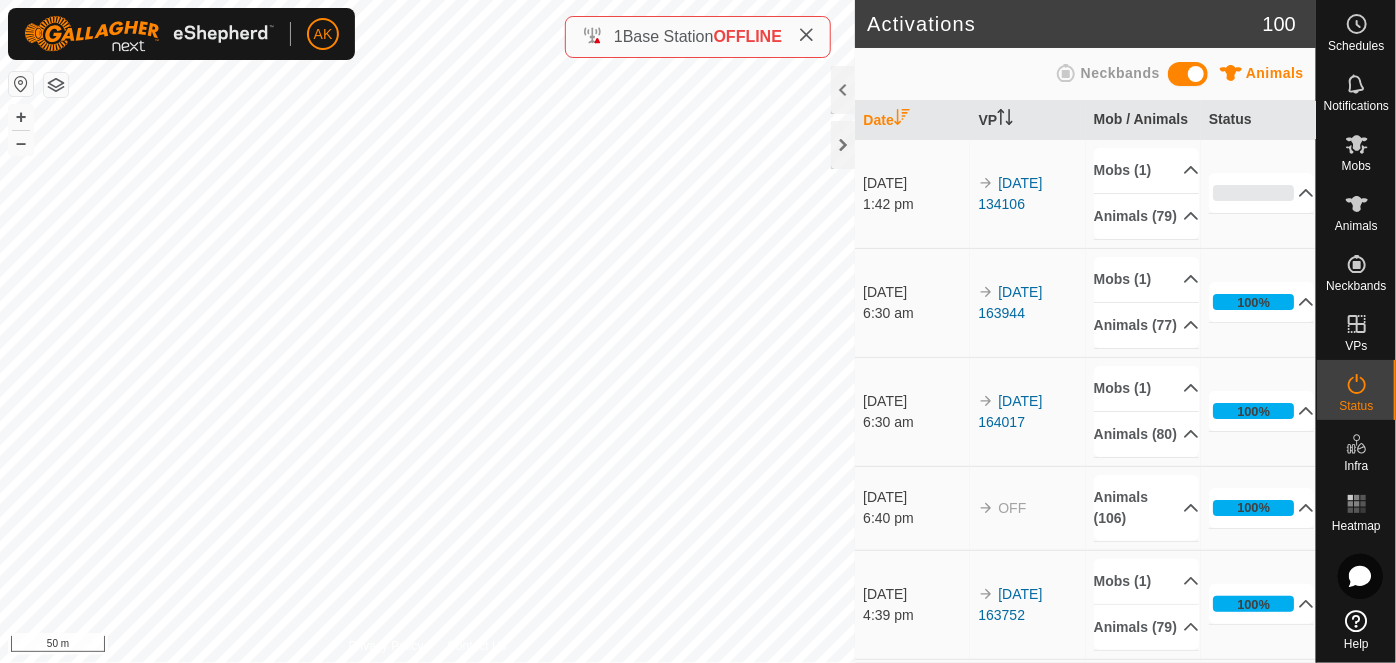 click 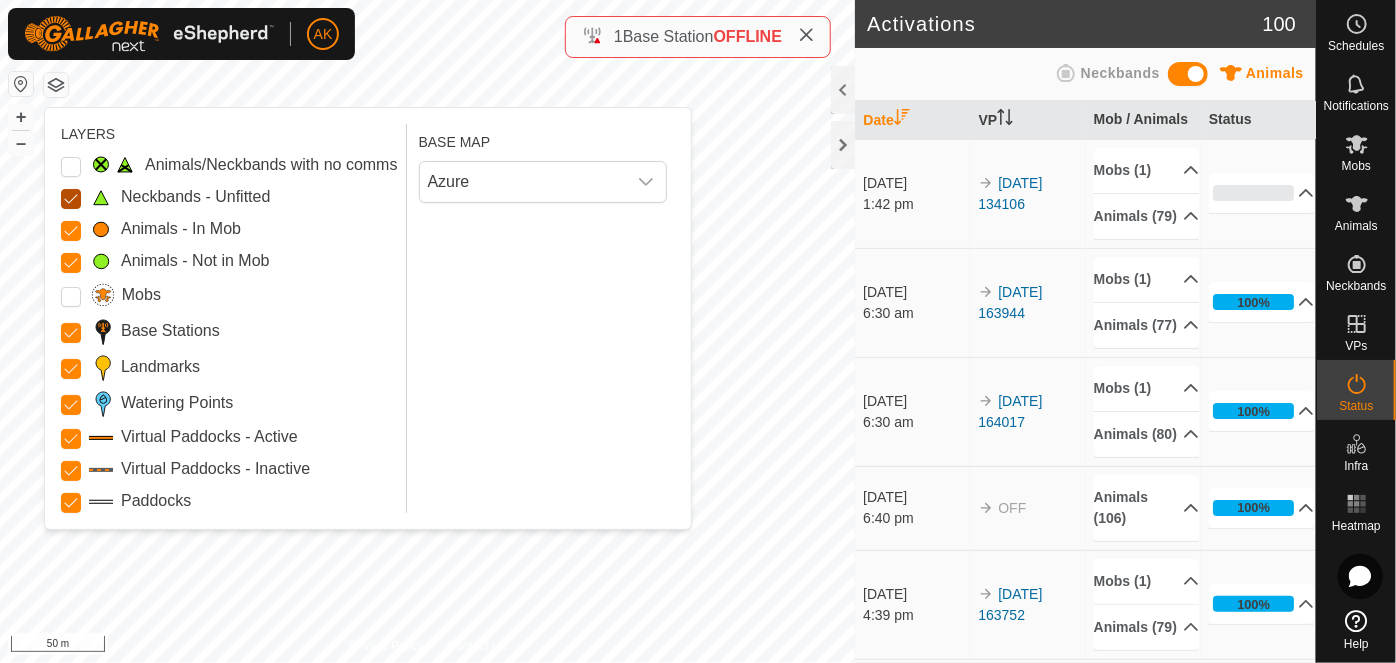 click on "Neckbands - Unfitted" at bounding box center (71, 199) 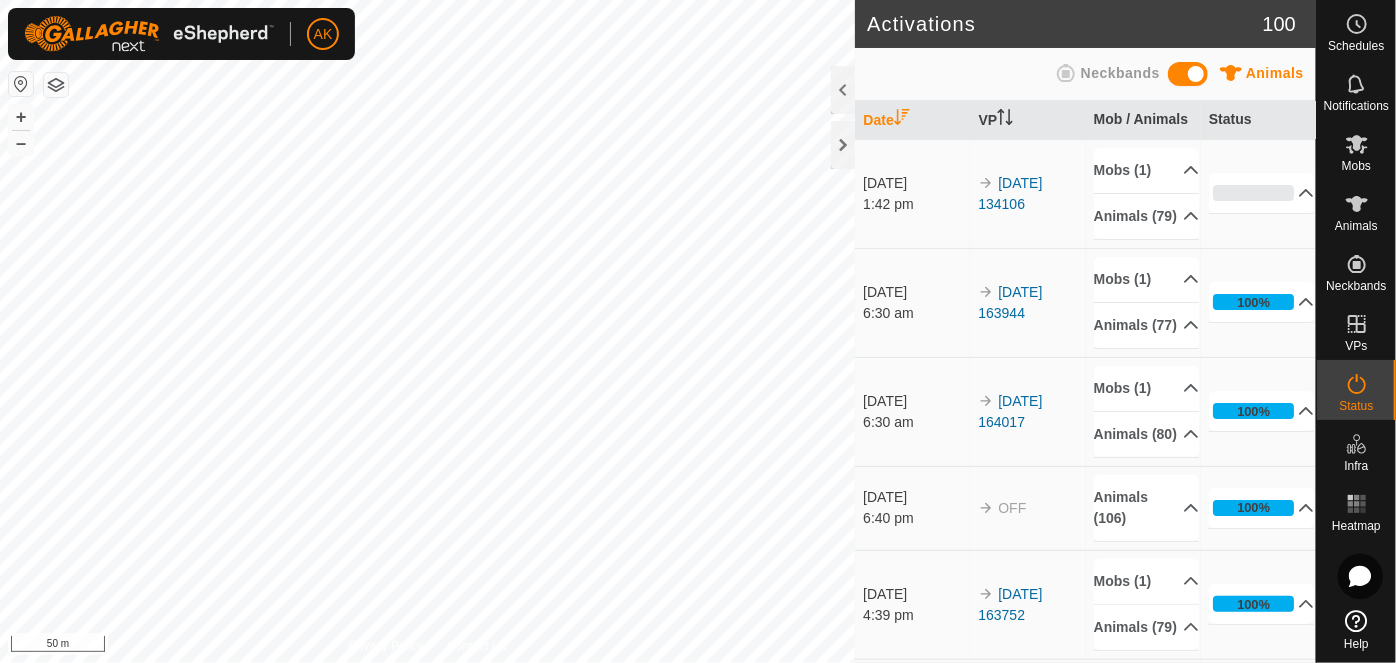 scroll, scrollTop: 0, scrollLeft: 0, axis: both 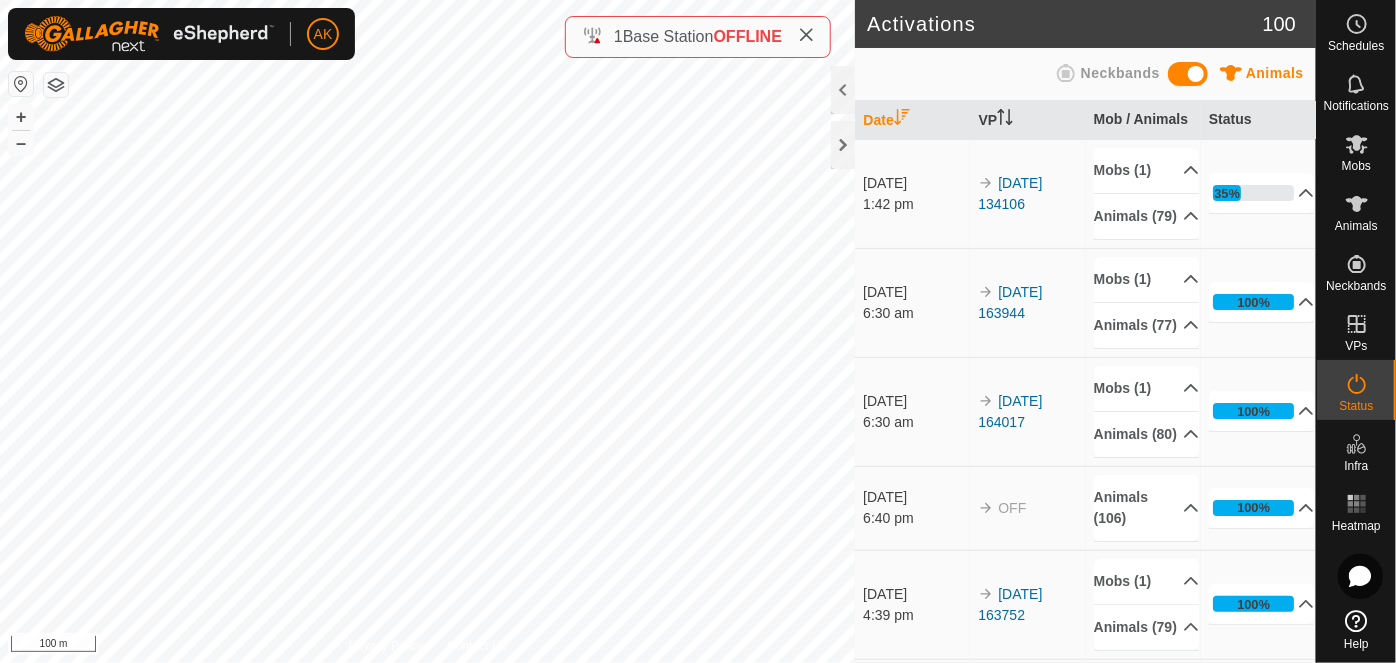 click 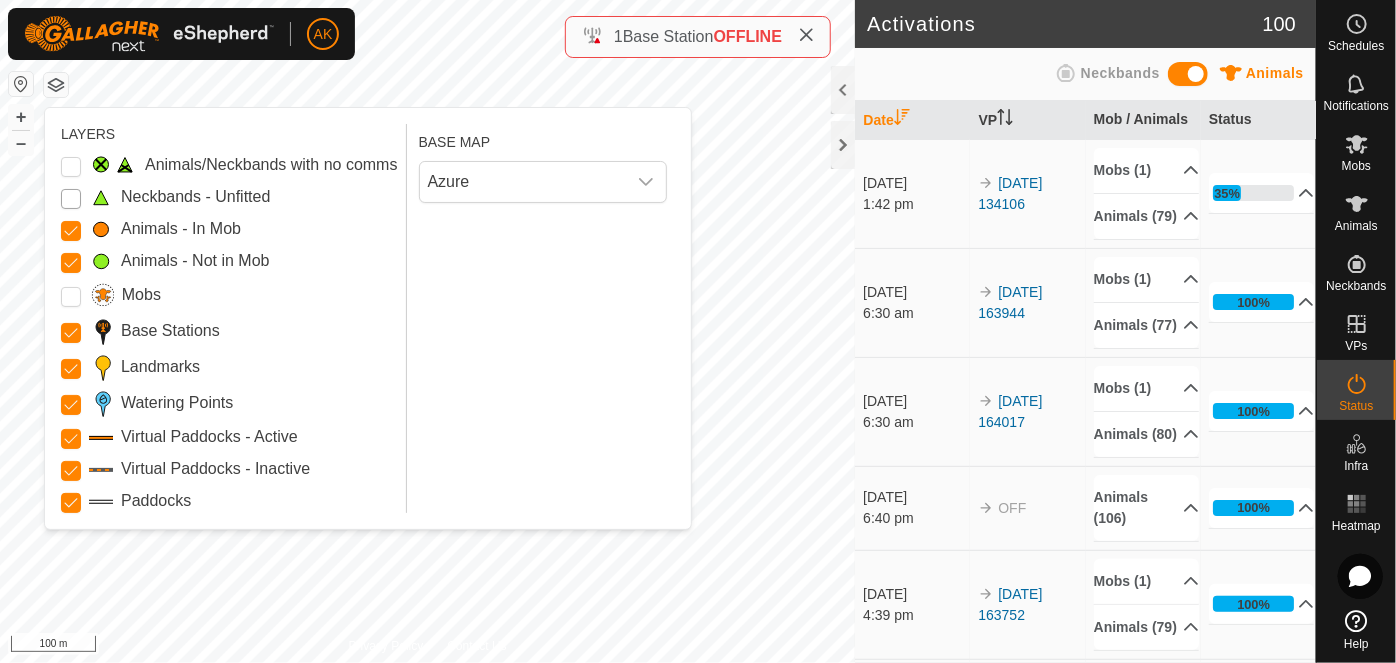 click on "Neckbands - Unfitted" at bounding box center [71, 199] 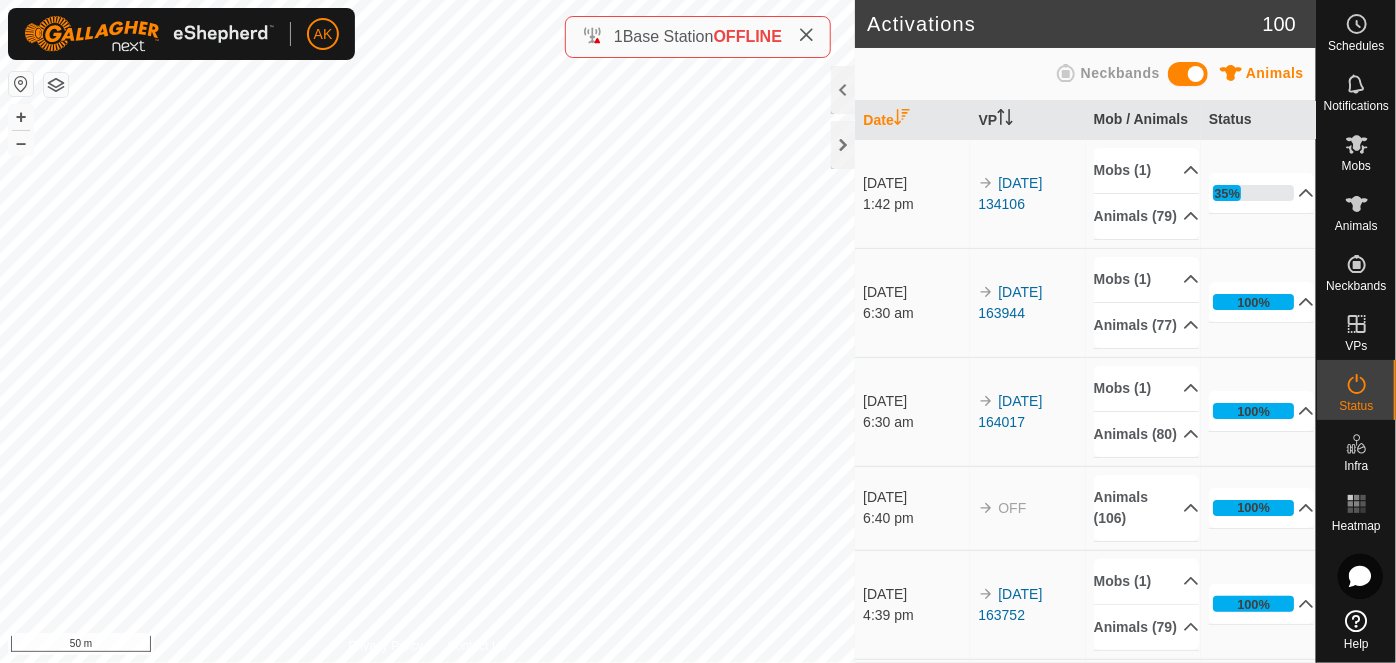 click 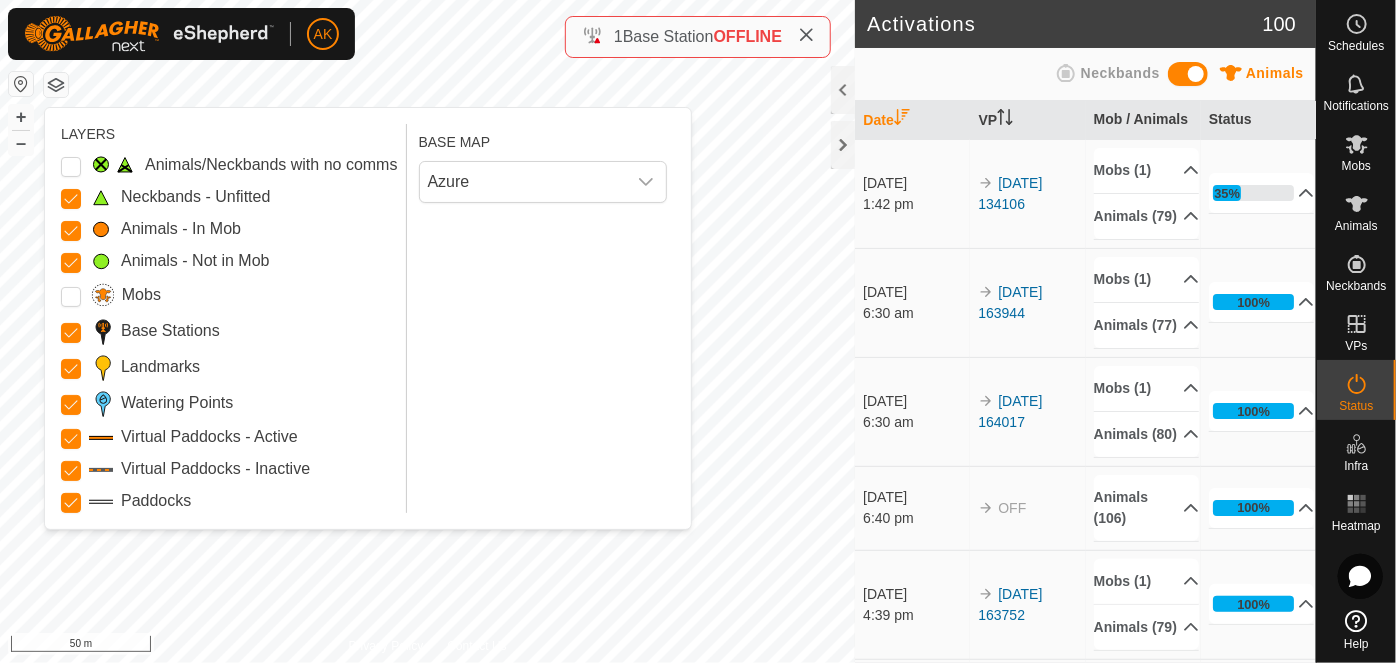 click at bounding box center (101, 198) 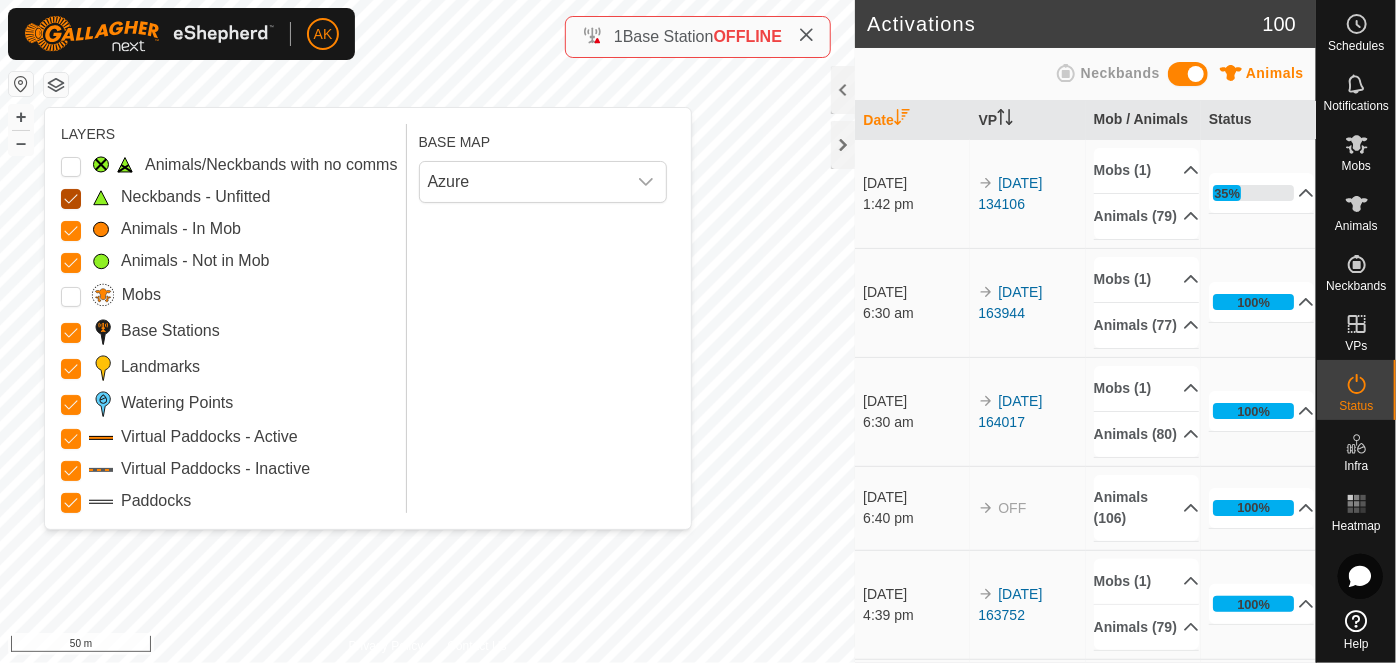 click on "Neckbands - Unfitted" at bounding box center [71, 199] 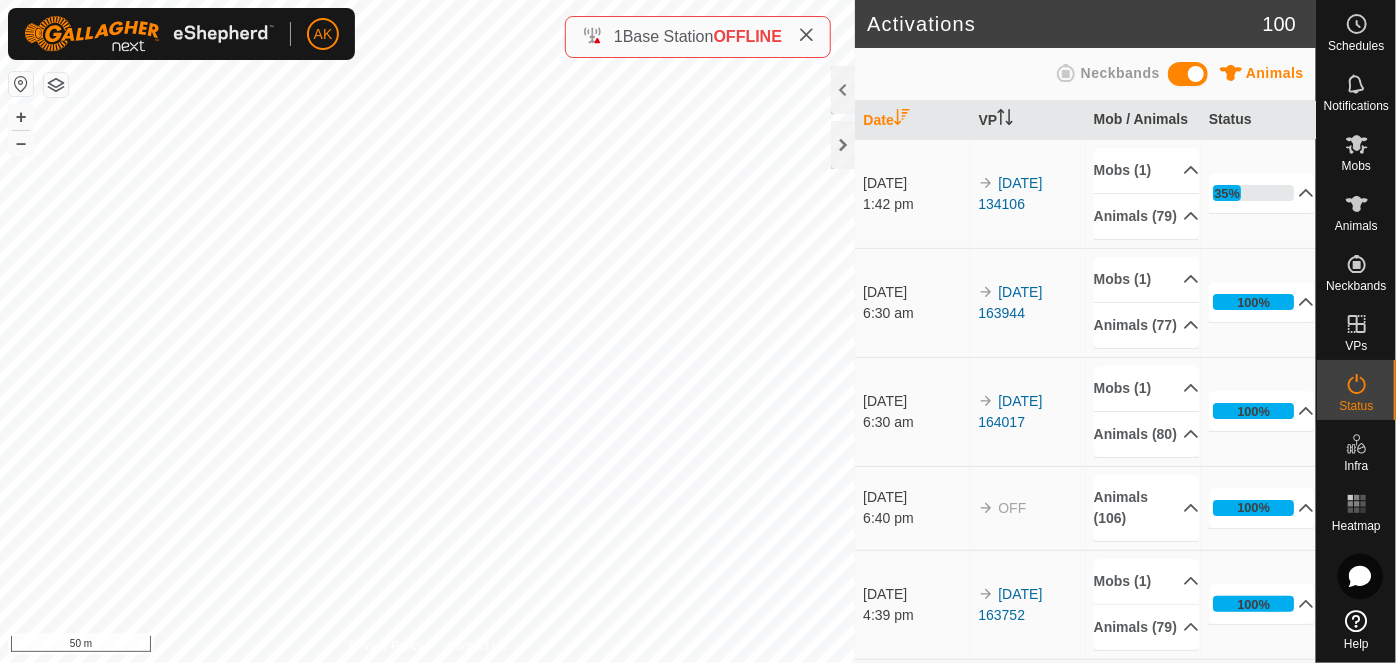 click 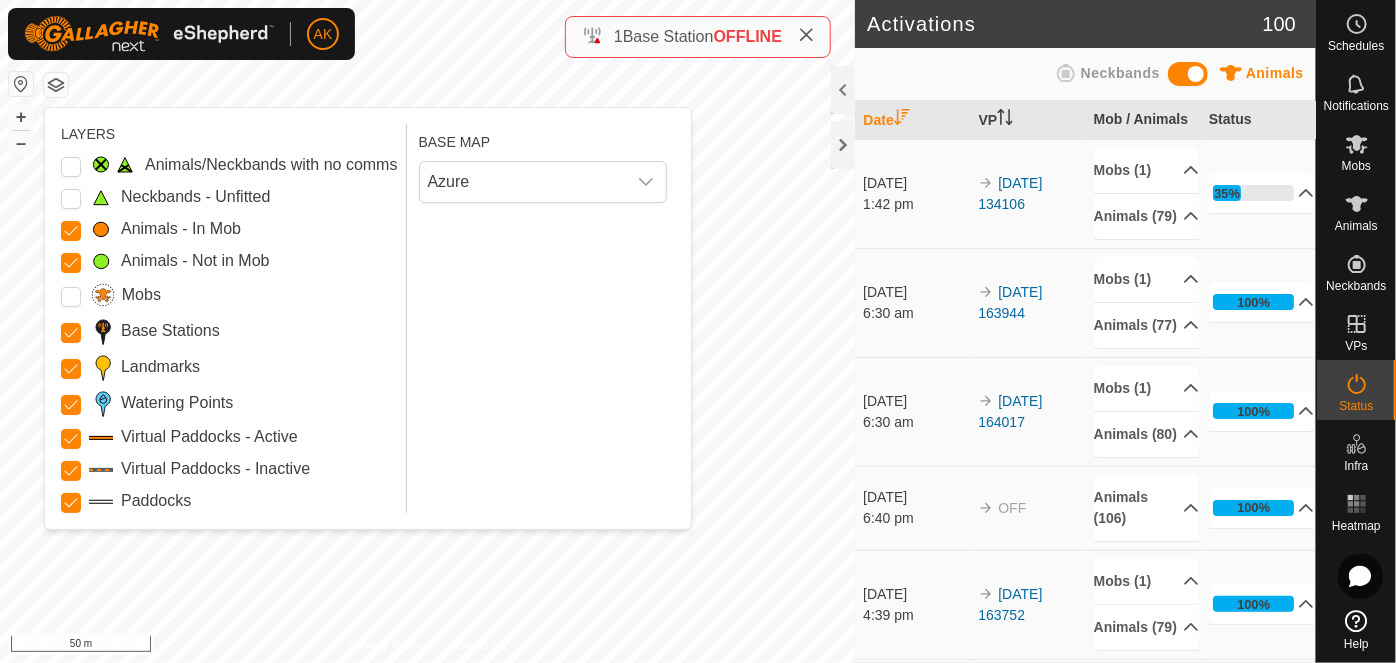 click on "Neckbands - Unfitted" at bounding box center (195, 197) 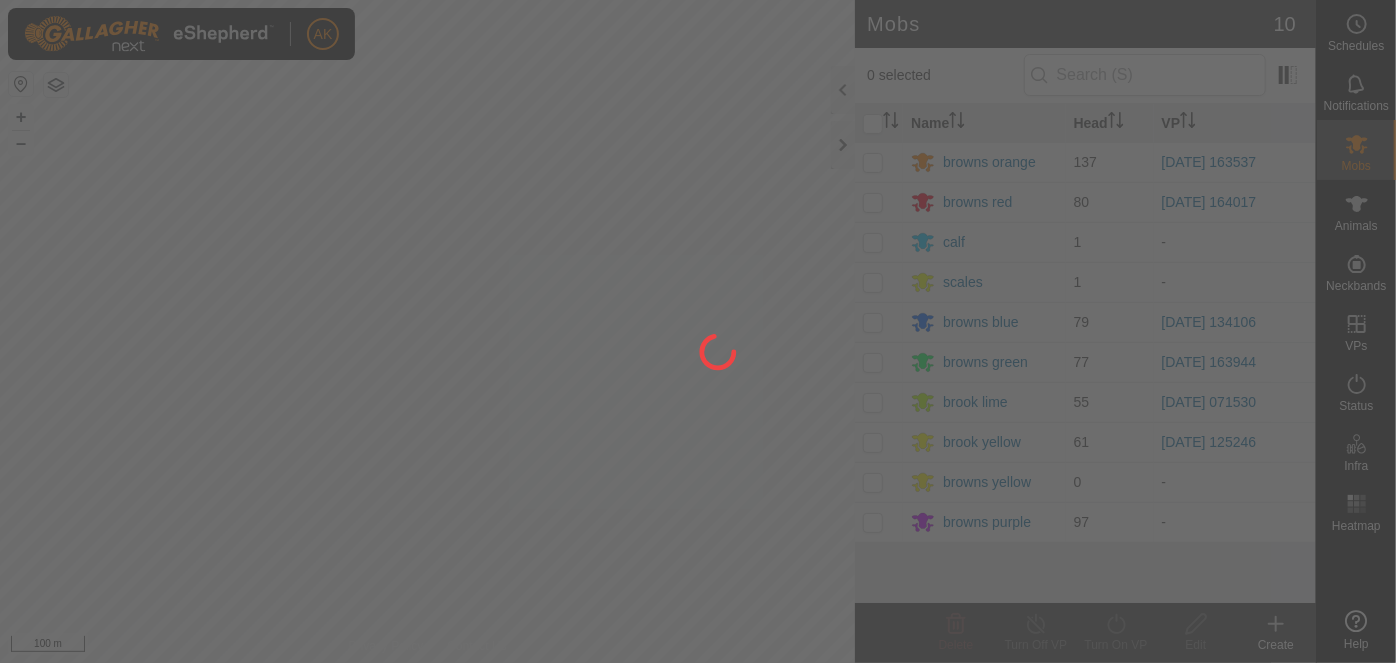 scroll, scrollTop: 0, scrollLeft: 0, axis: both 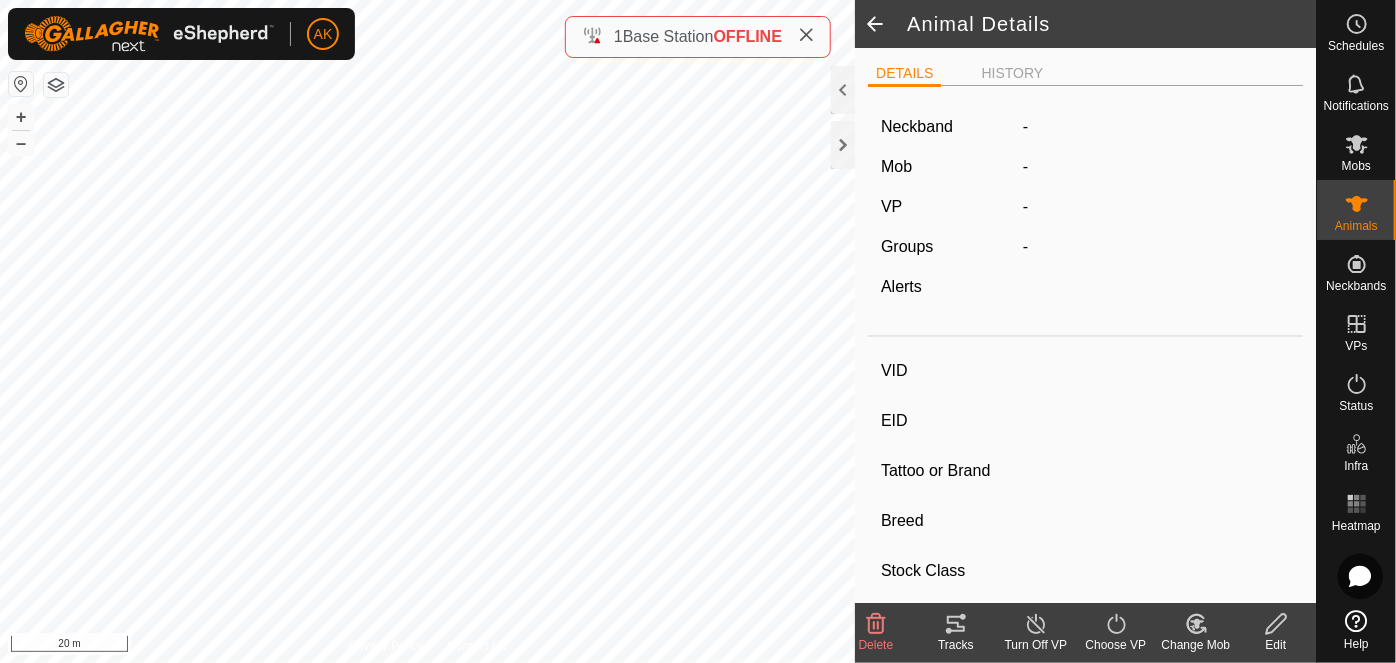 type on "768735" 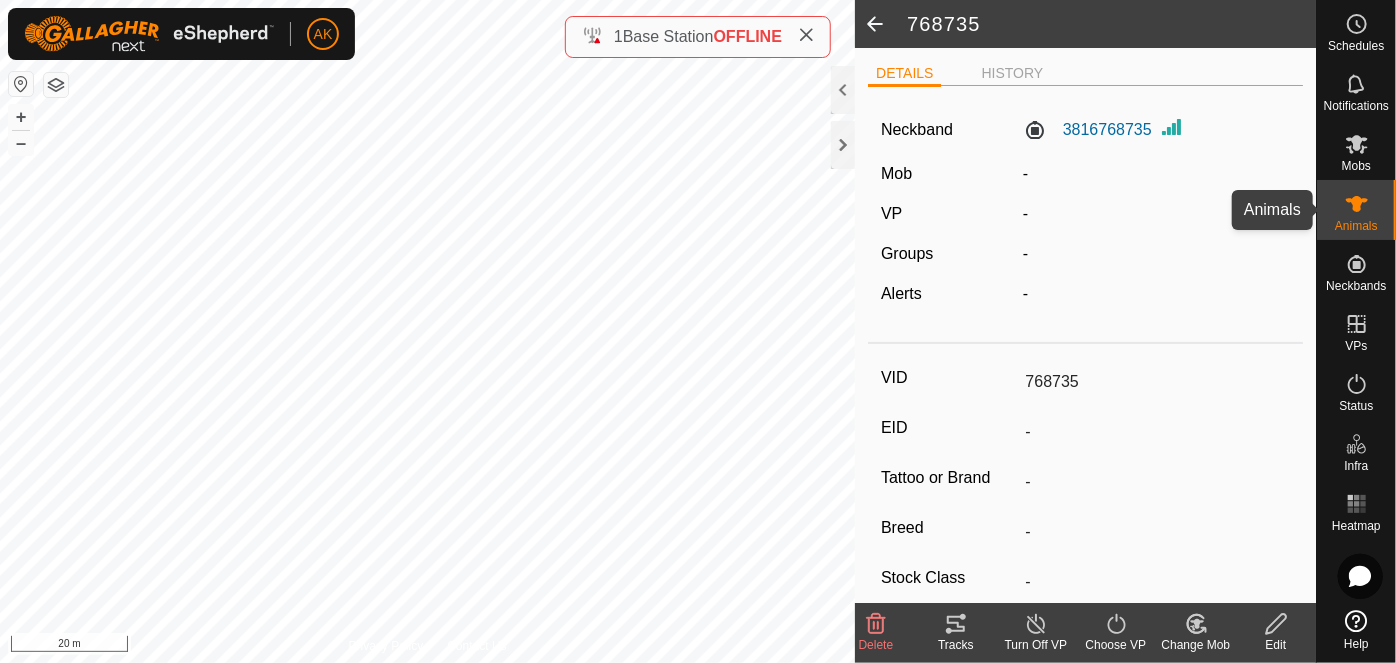 click on "Animals" at bounding box center [1356, 210] 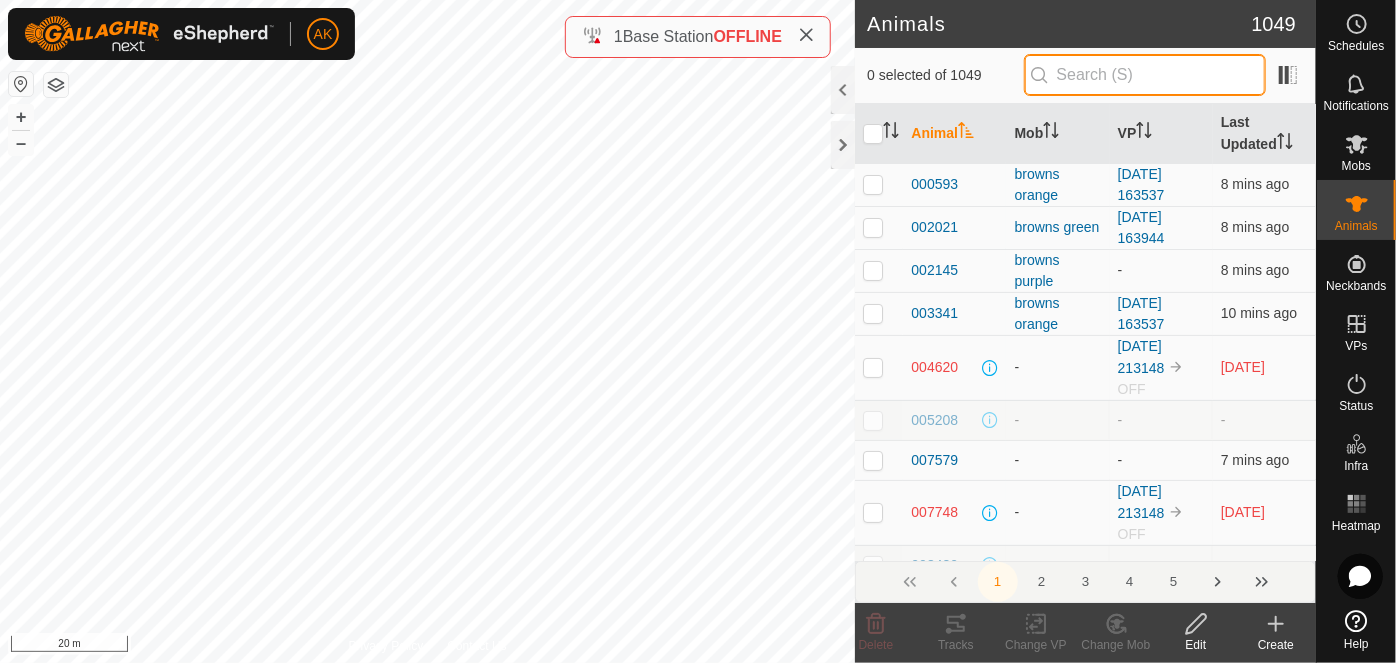click at bounding box center (1145, 75) 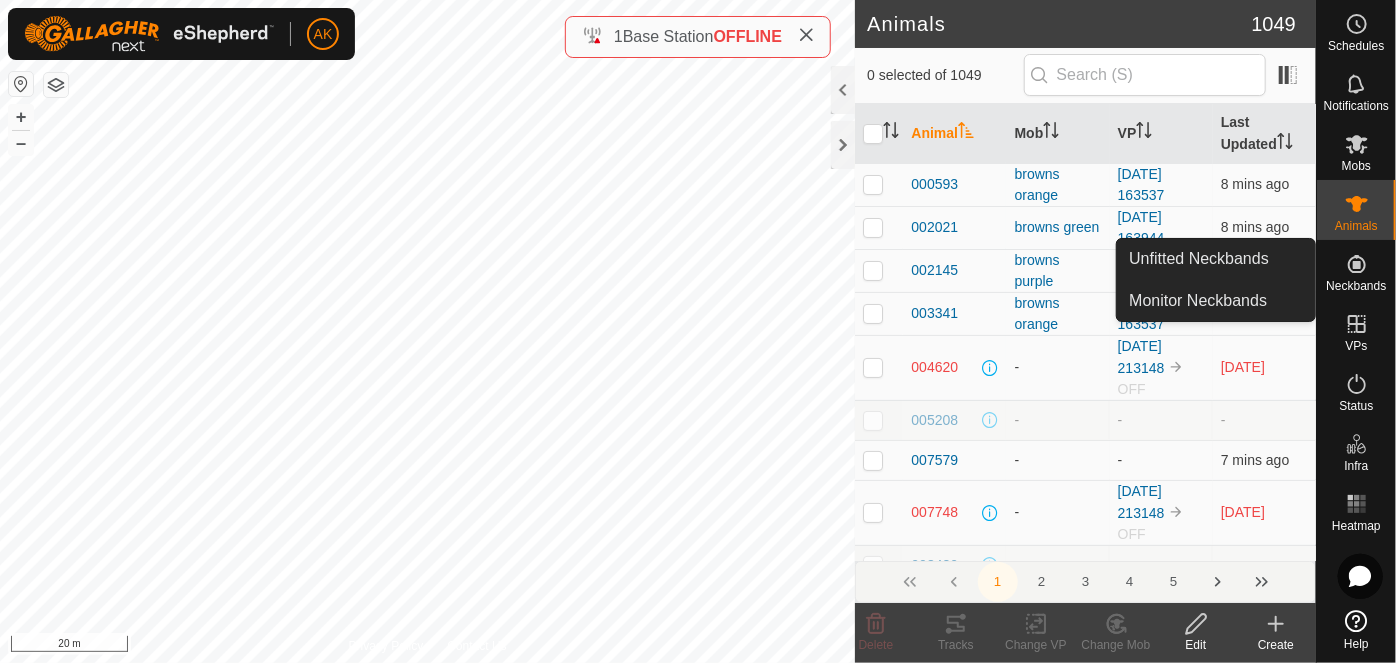 click at bounding box center [1357, 264] 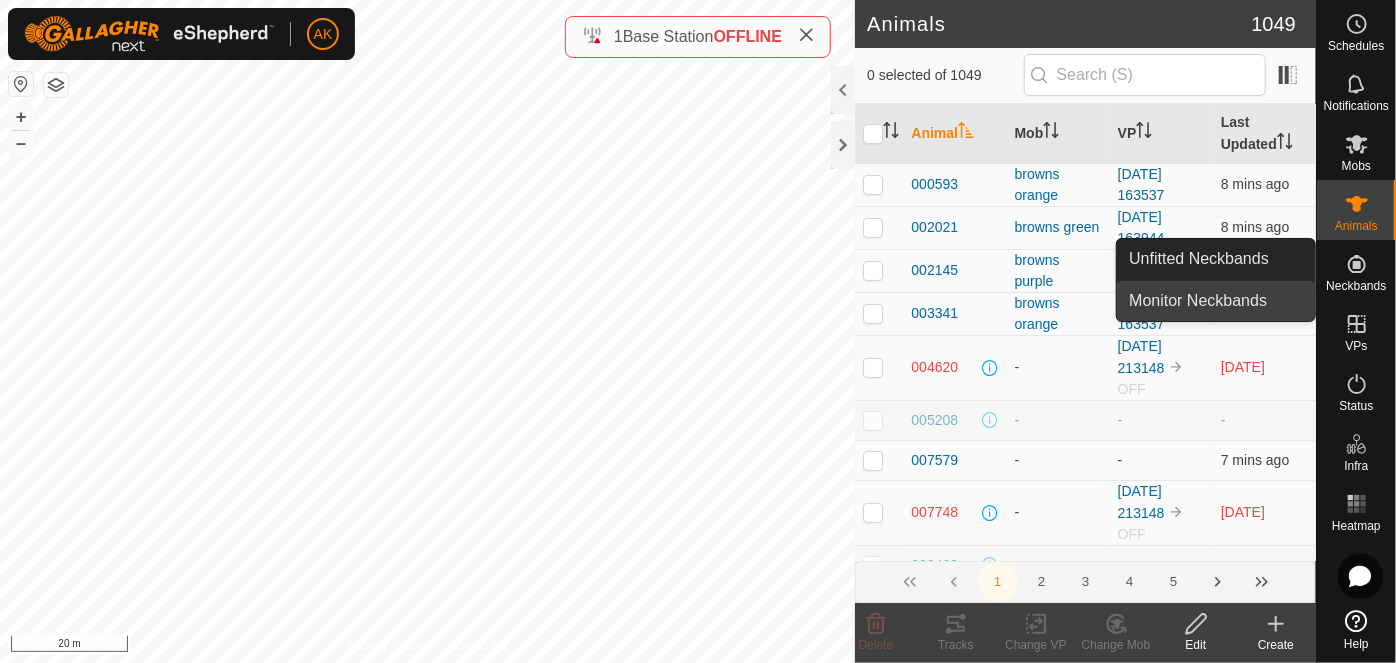 click on "Monitor Neckbands" at bounding box center [1216, 301] 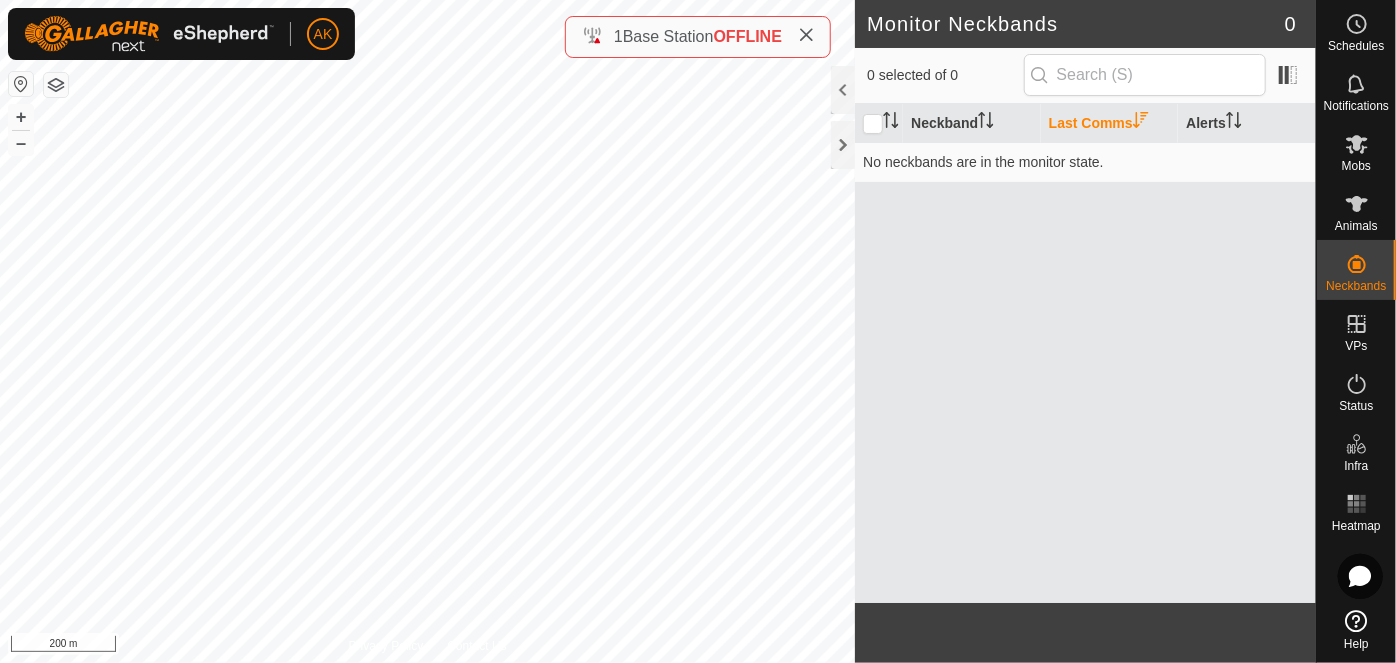 click 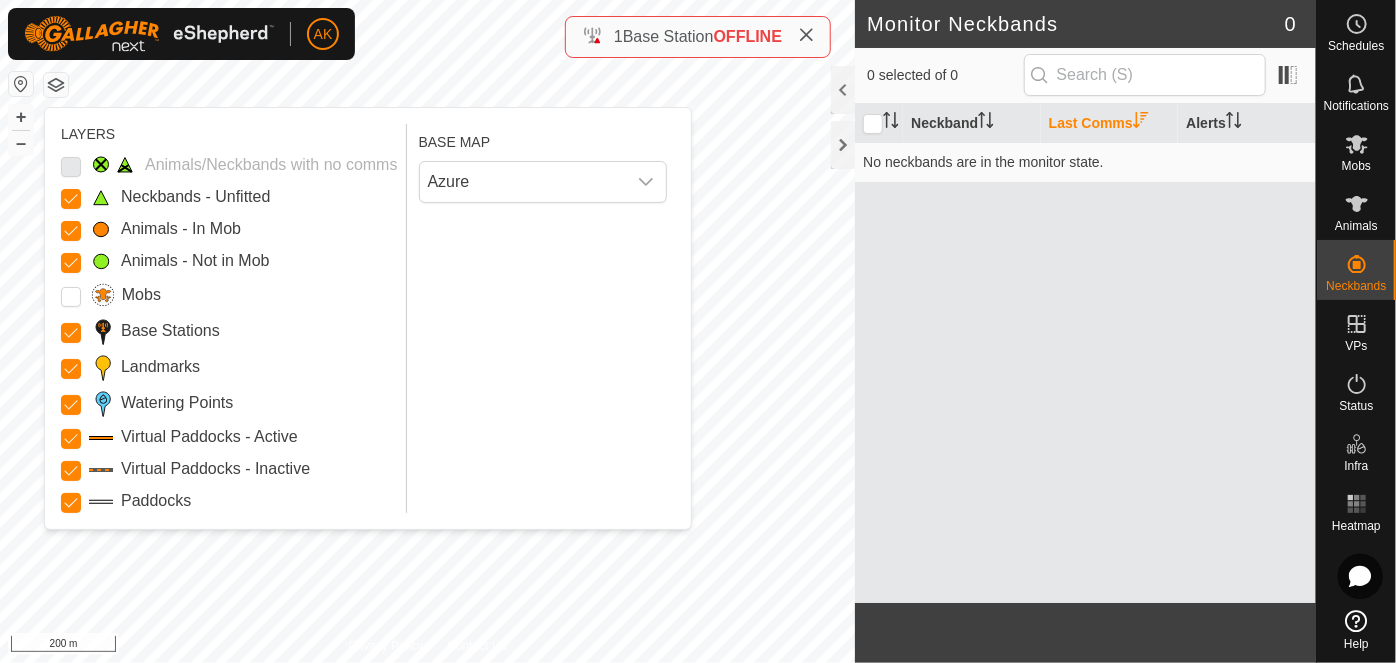 click at bounding box center (71, 165) 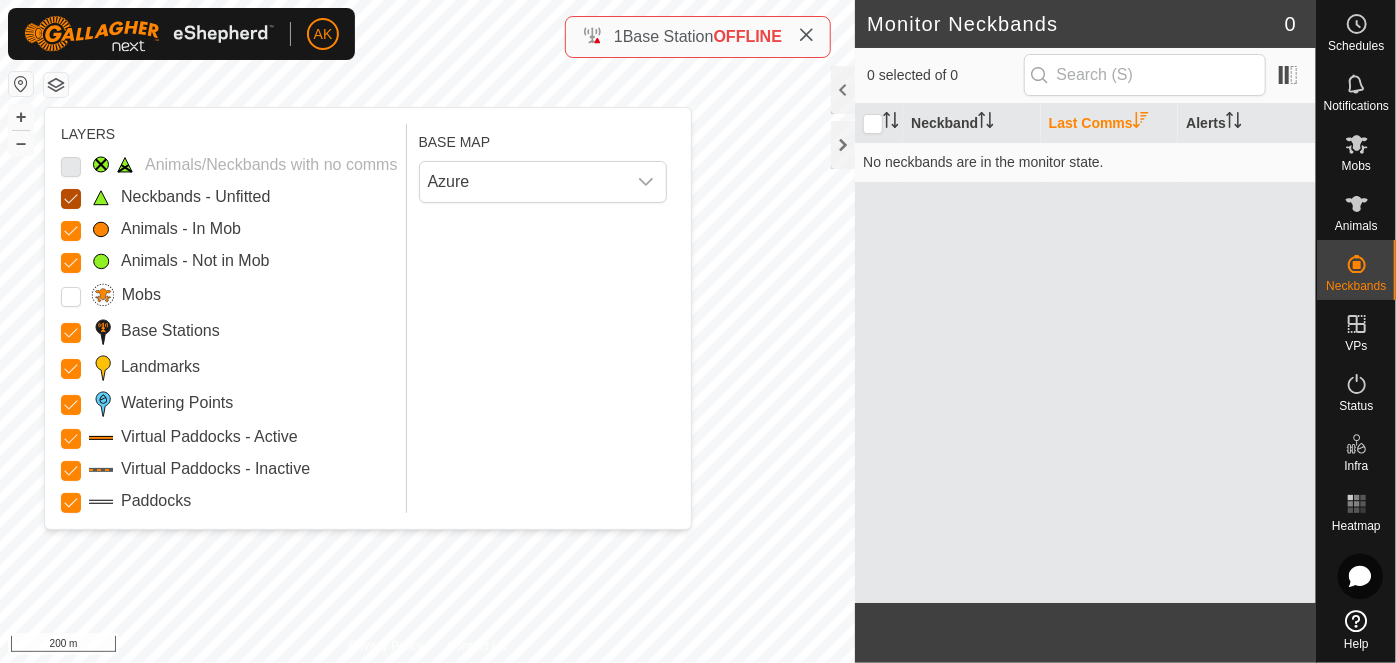 click on "Neckbands - Unfitted" at bounding box center [71, 199] 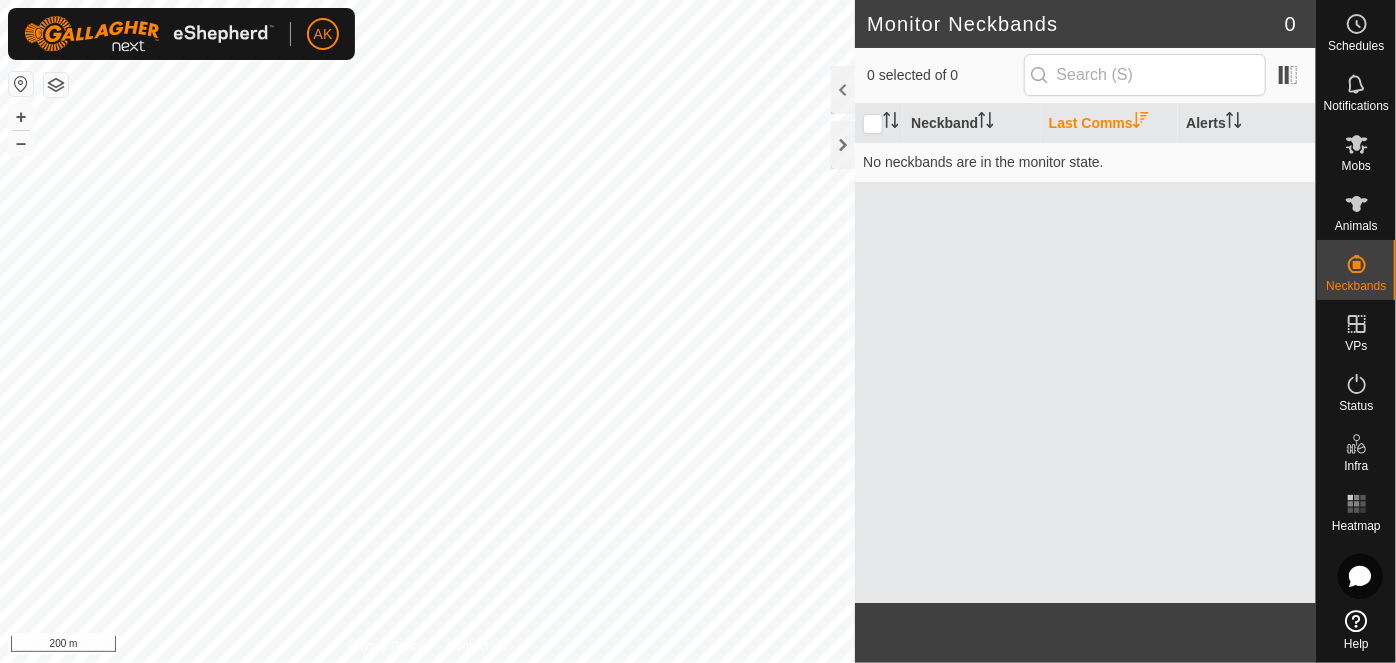 scroll, scrollTop: 0, scrollLeft: 0, axis: both 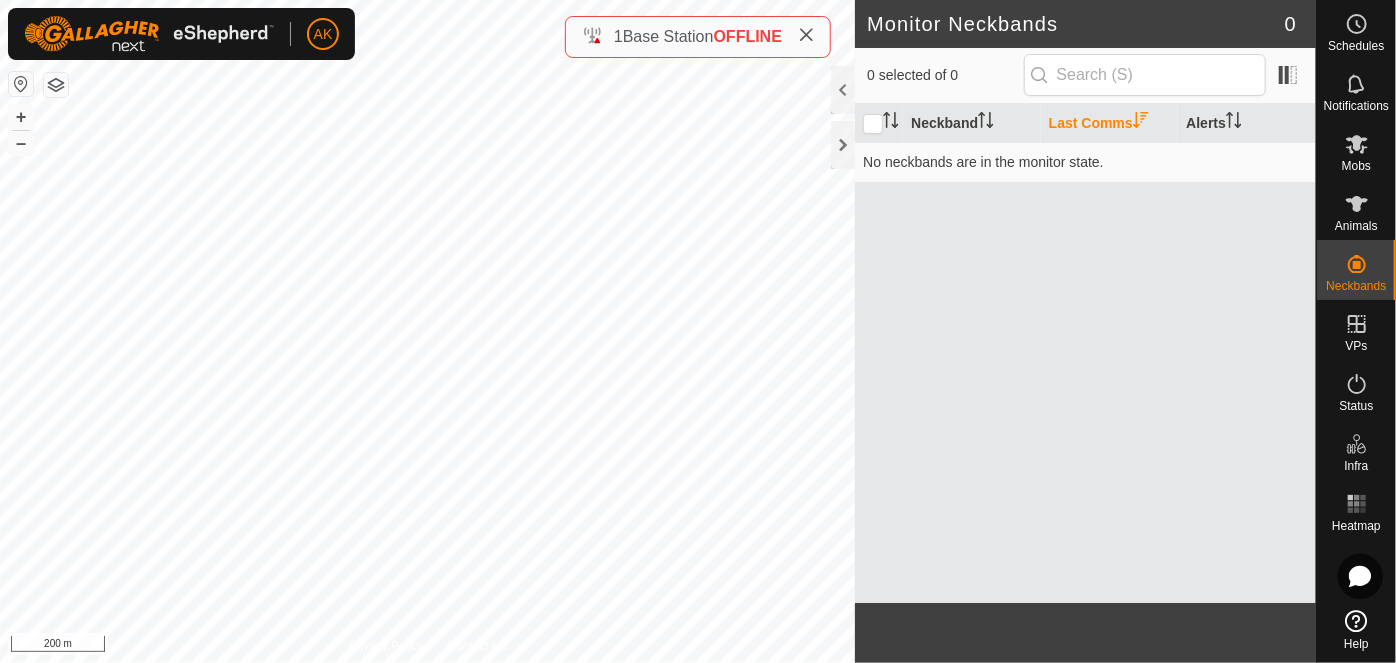 click 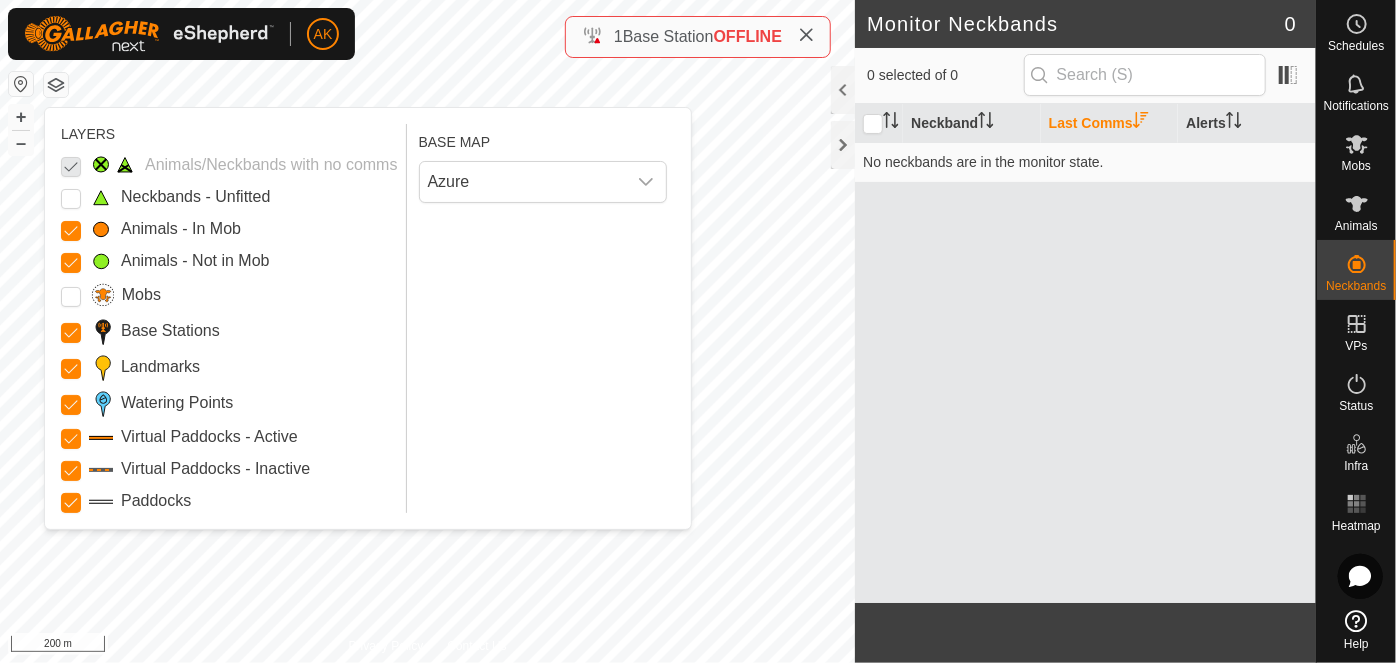 click at bounding box center [71, 165] 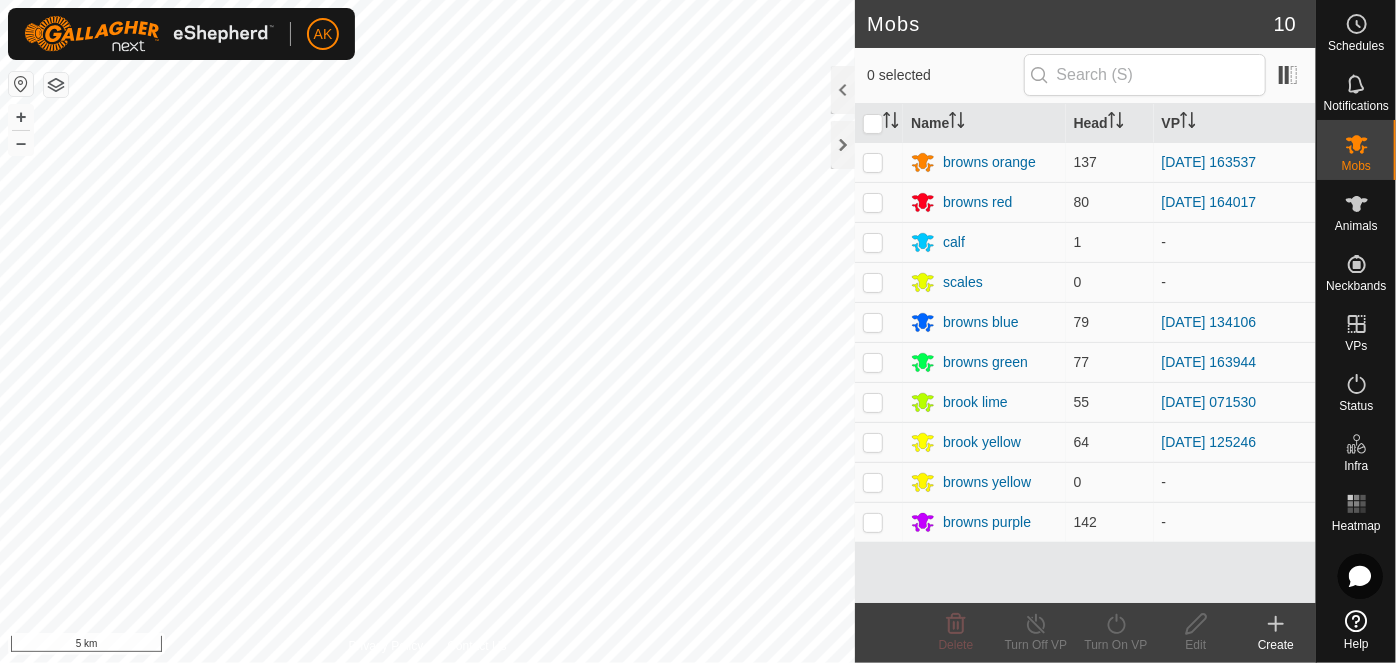 scroll, scrollTop: 0, scrollLeft: 0, axis: both 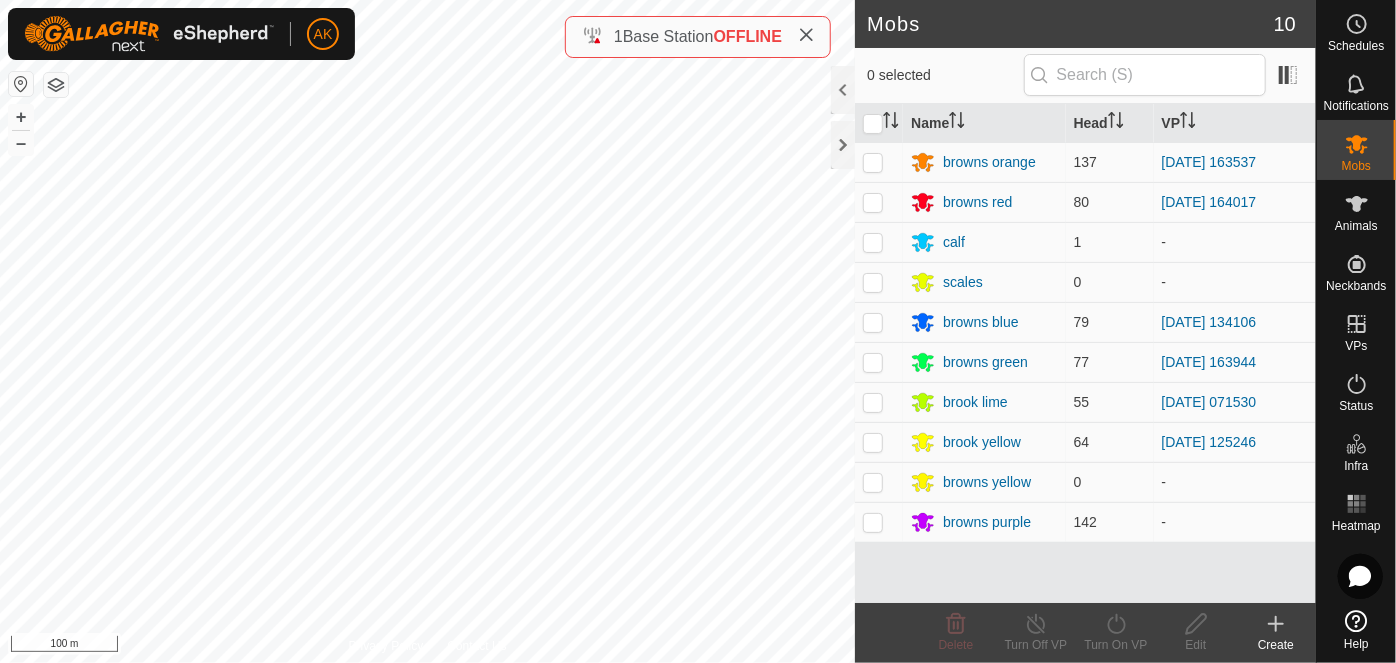 click 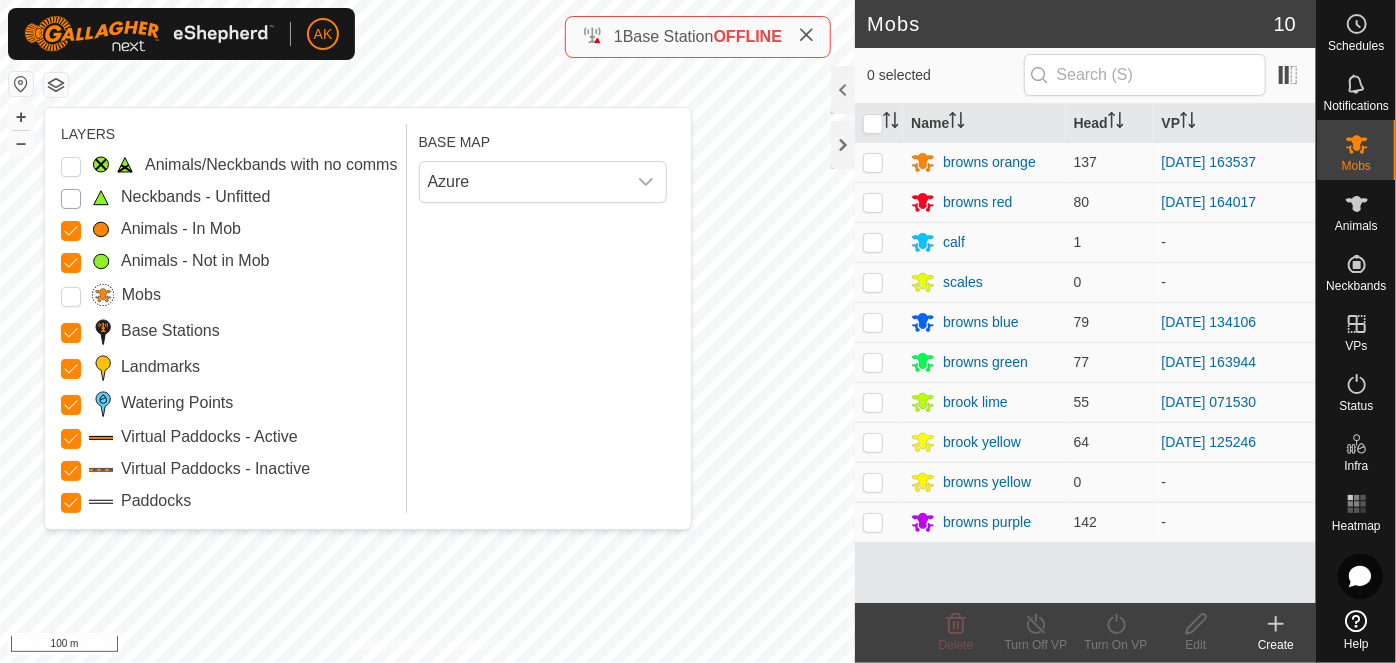 click on "Neckbands - Unfitted" at bounding box center (71, 199) 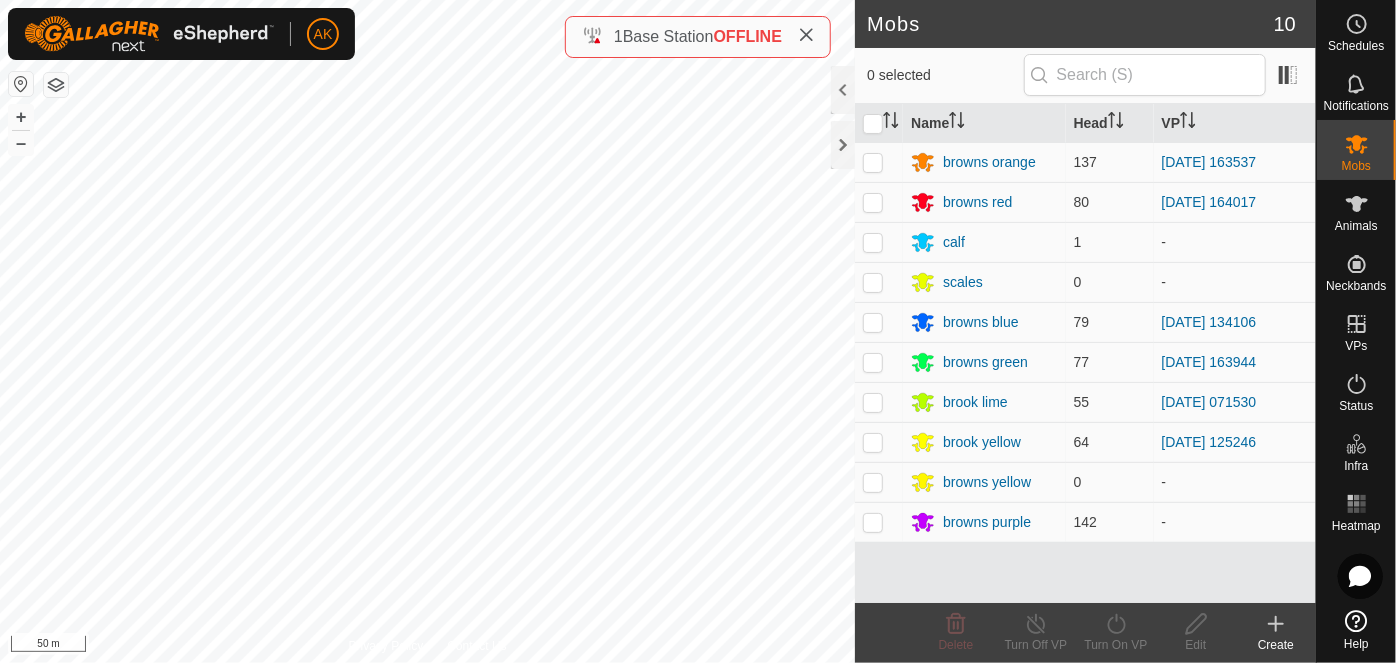 click 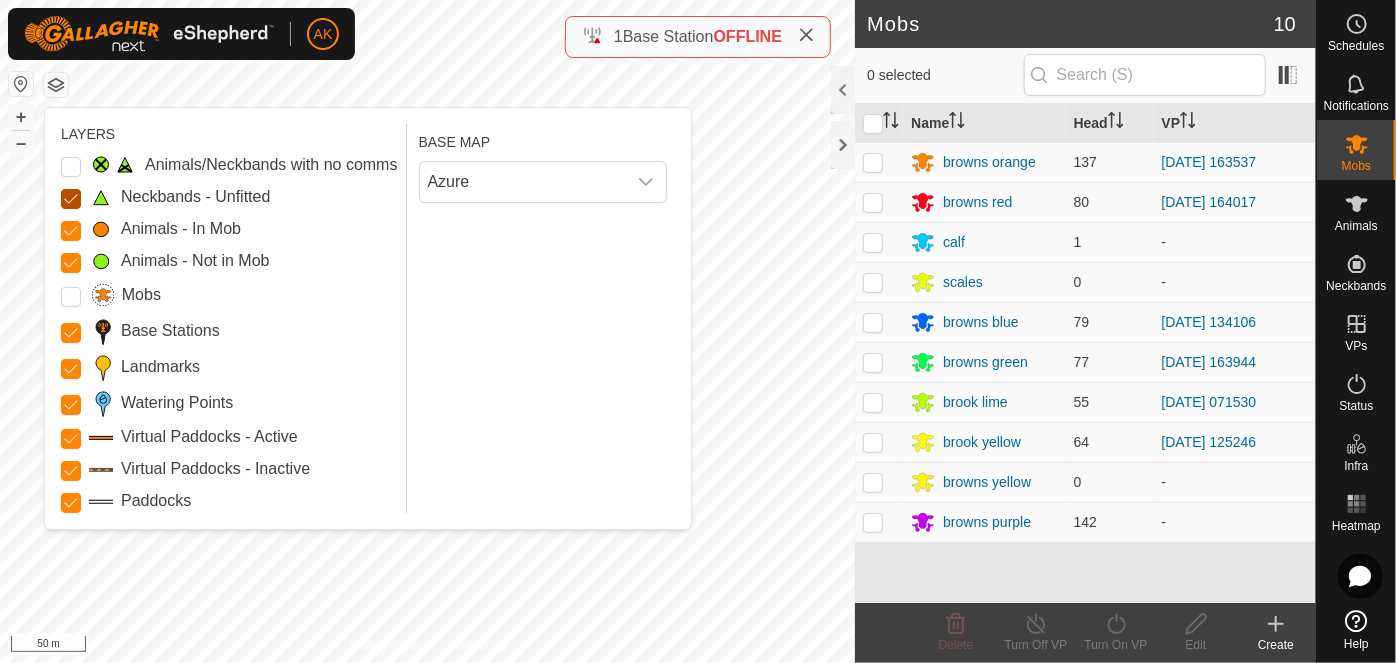 click on "Neckbands - Unfitted" at bounding box center (71, 199) 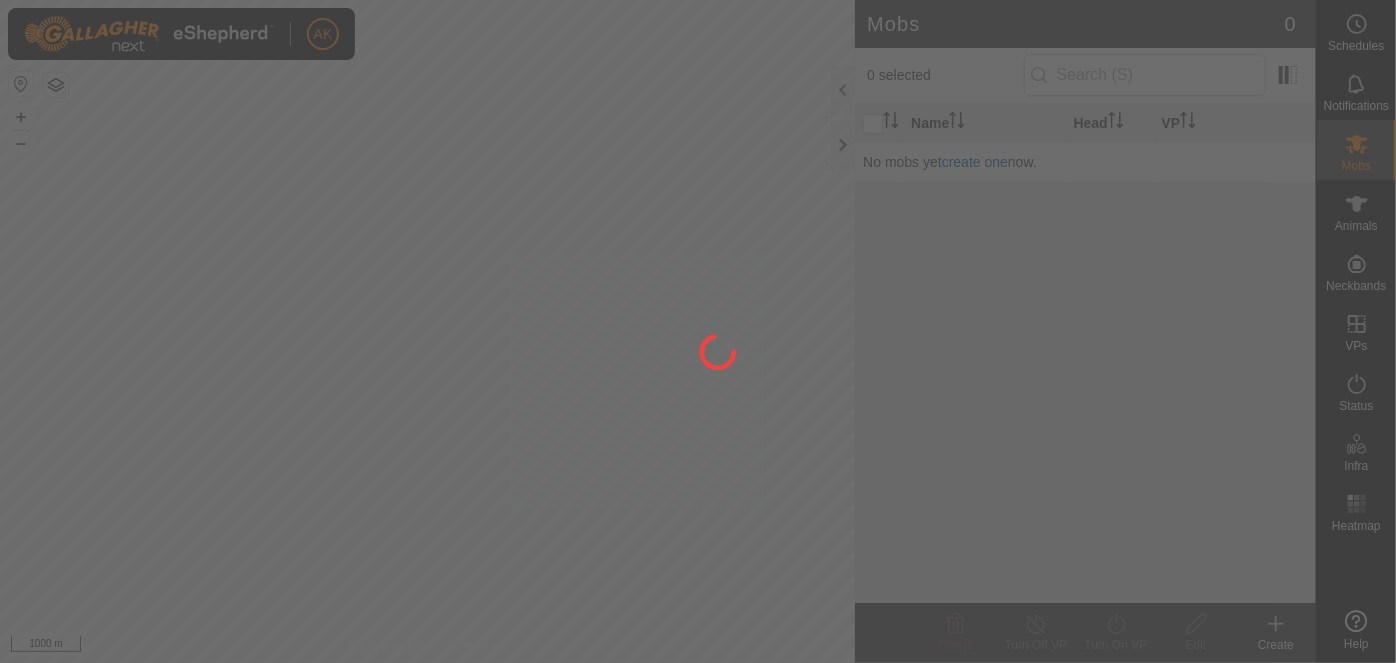 scroll, scrollTop: 0, scrollLeft: 0, axis: both 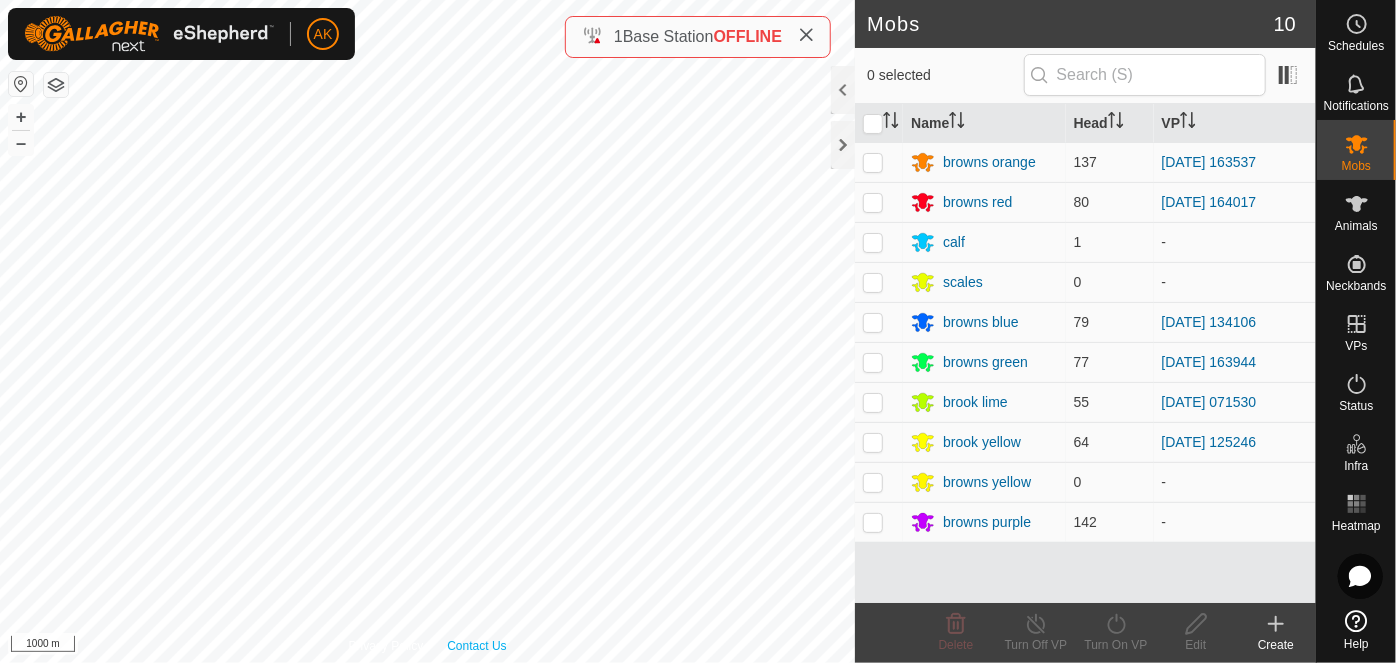 click on "Privacy Policy Contact Us
WP 110
Type:   trough
Capacity:  100L
Water Level:  100%
Drinkable:  Yes
+ – ⇧ i 1000 m" at bounding box center (427, 331) 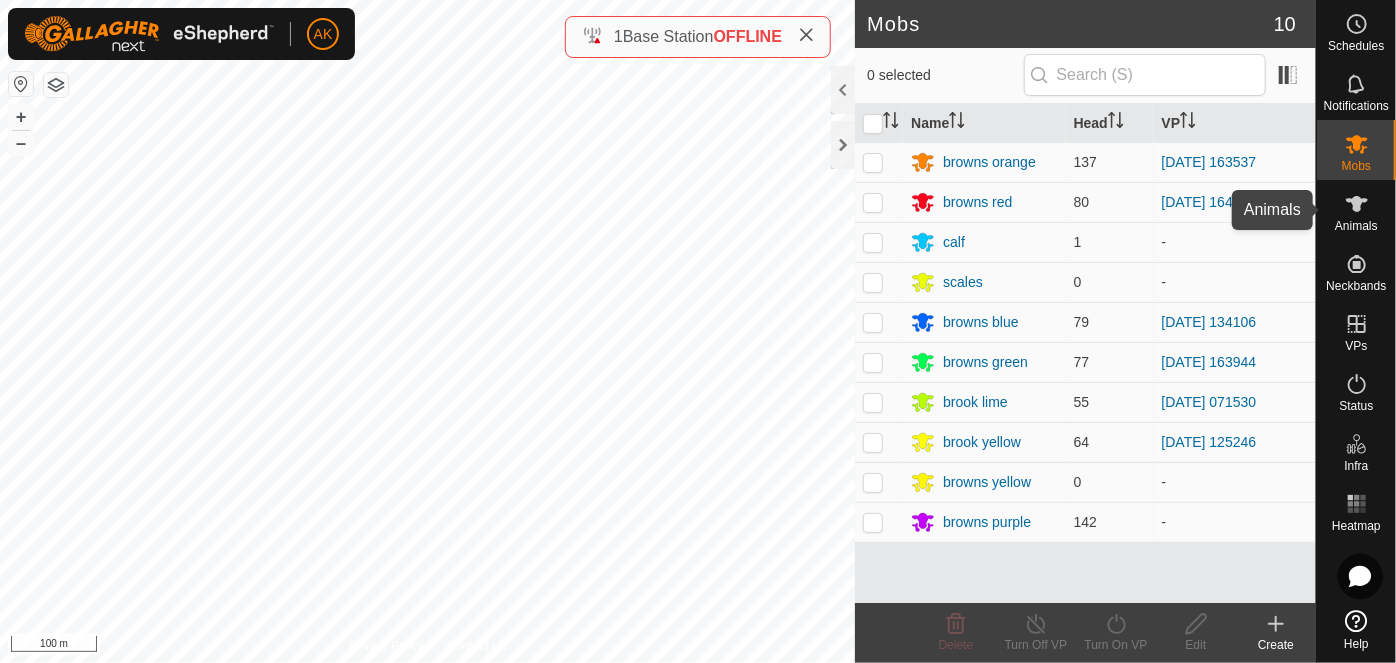 click 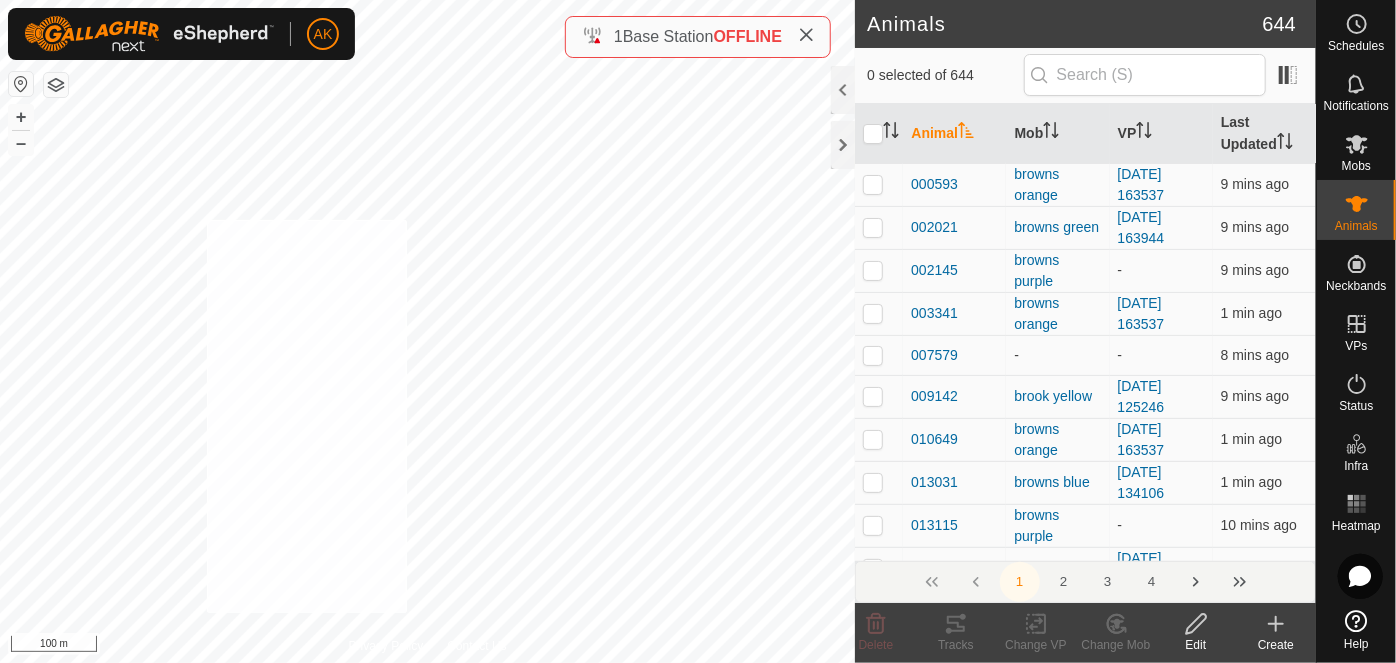 checkbox on "true" 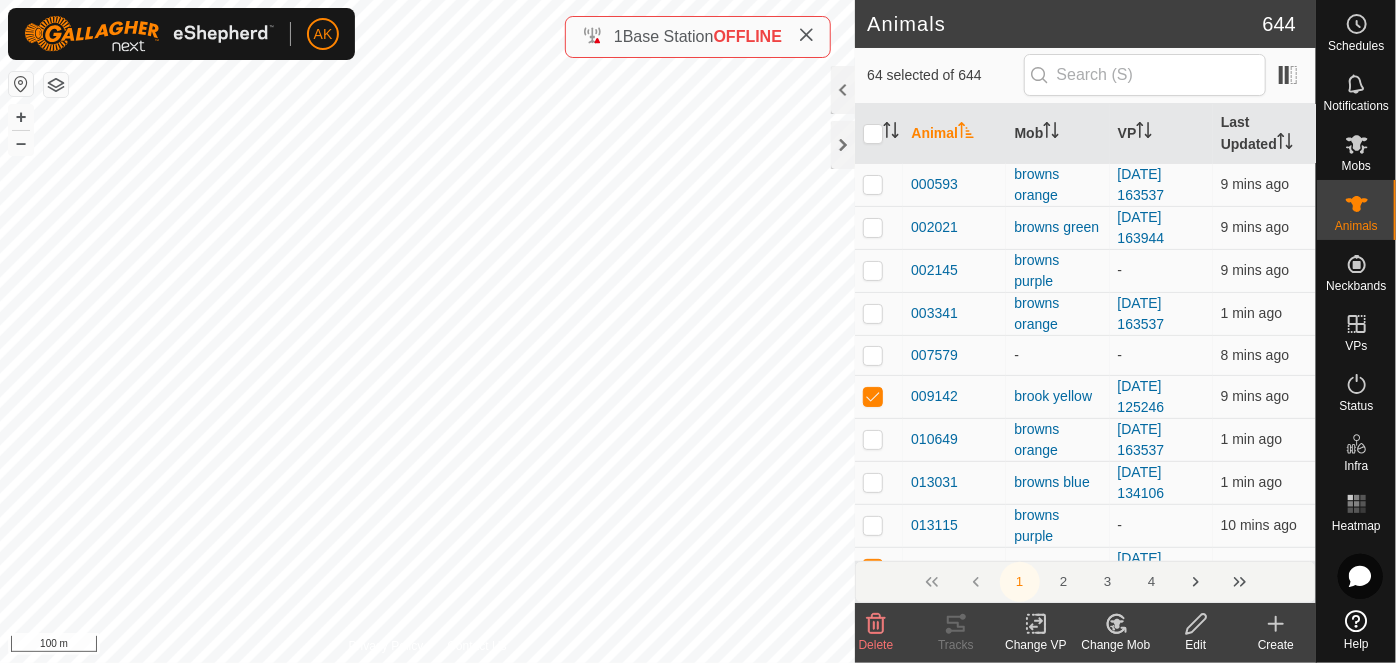 click 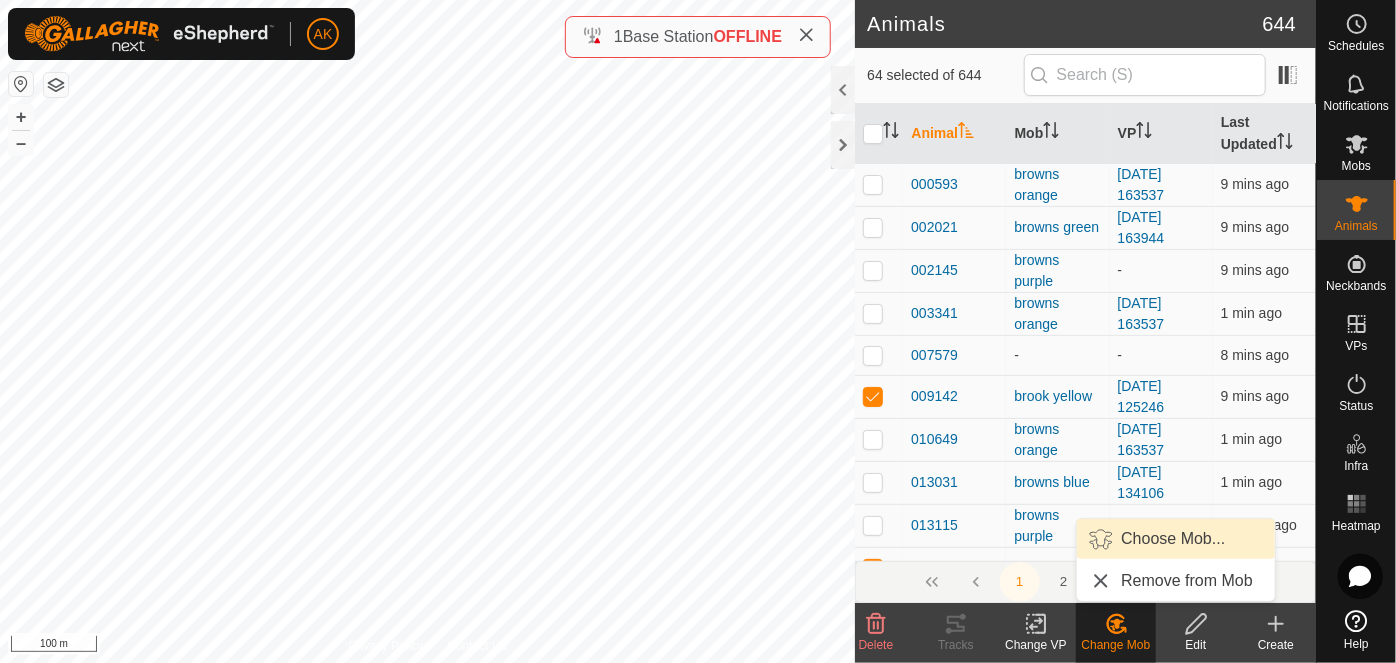 click on "Choose Mob..." at bounding box center (1176, 539) 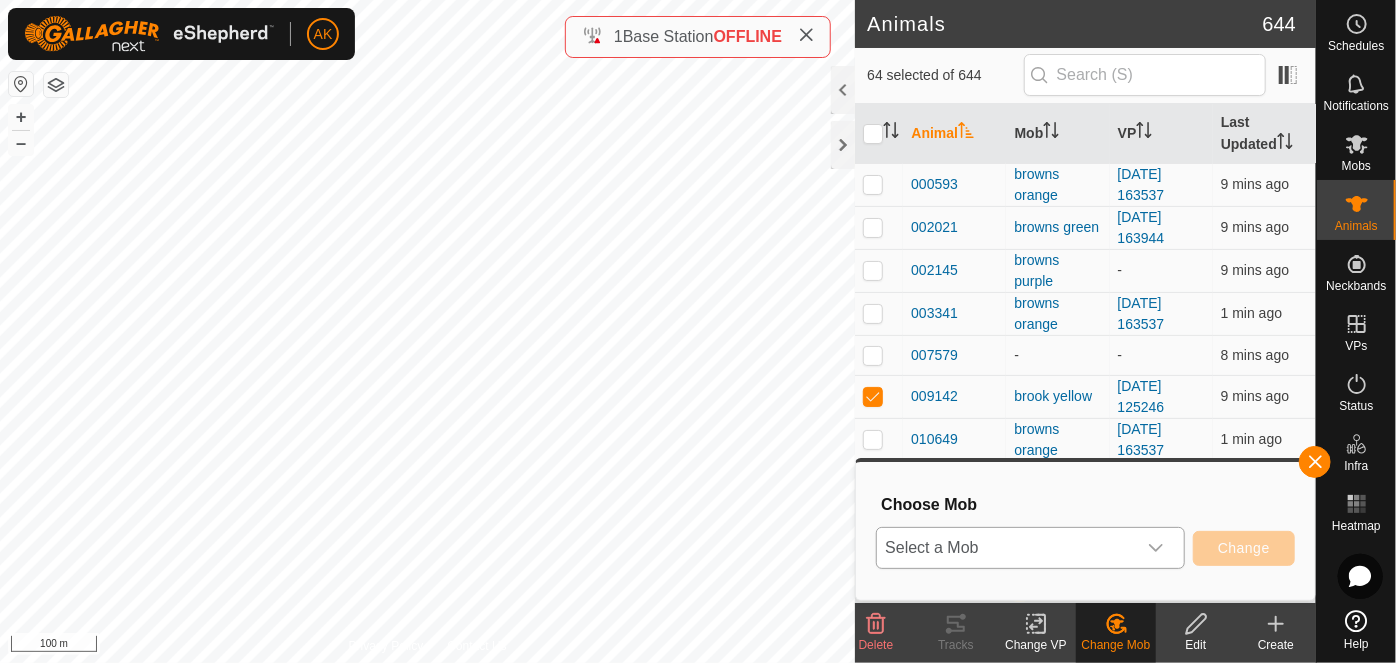 click on "Select a Mob" at bounding box center (1006, 548) 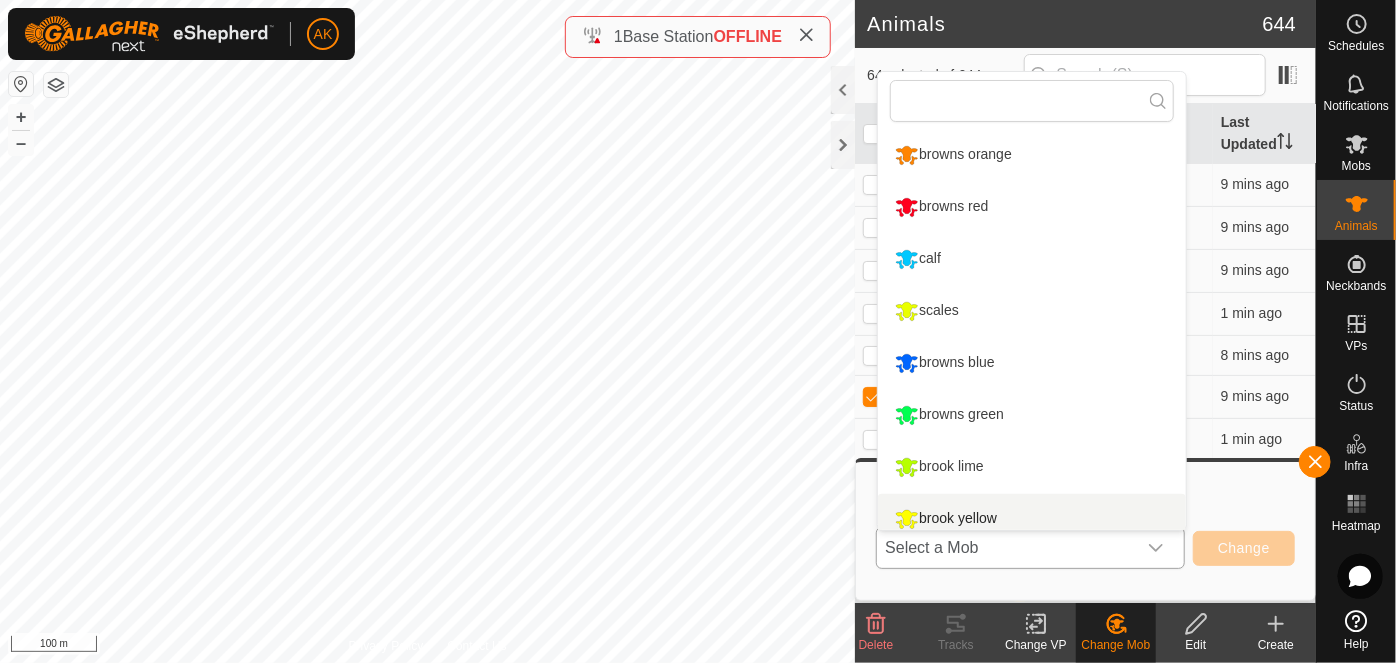 scroll, scrollTop: 13, scrollLeft: 0, axis: vertical 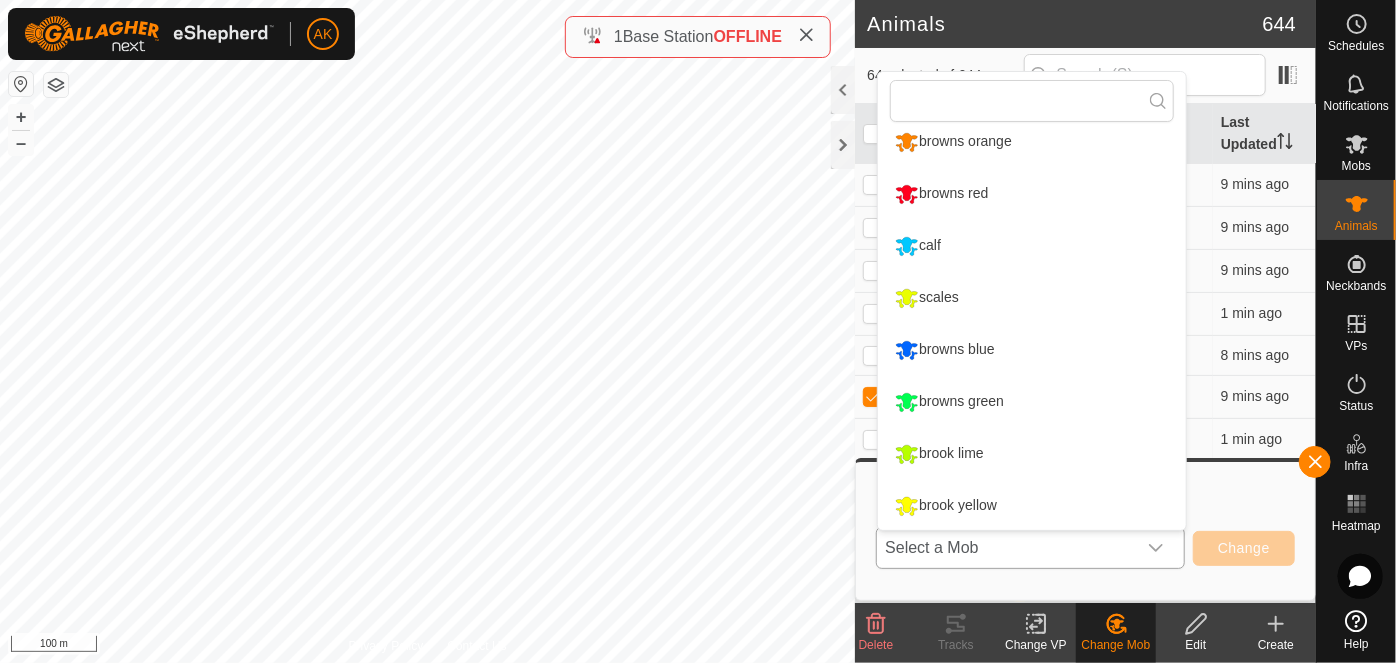 click on "brook yellow" at bounding box center [1032, 506] 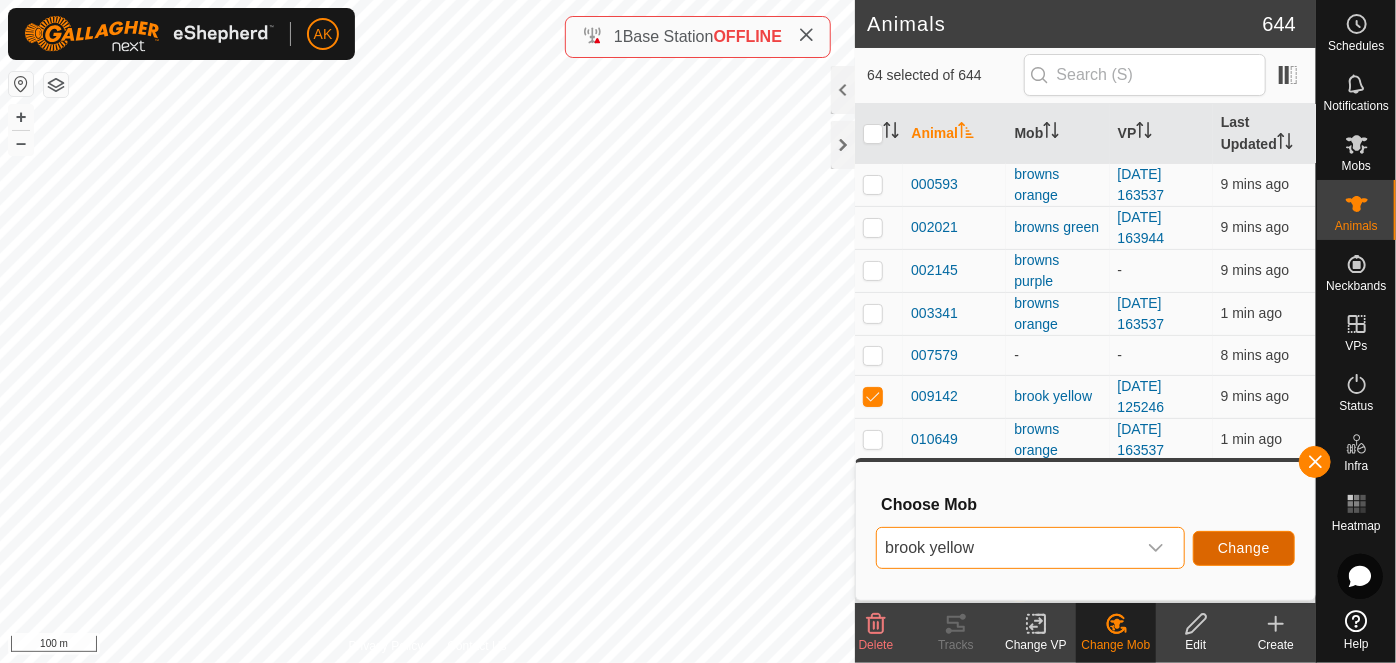 click on "Change" at bounding box center (1244, 548) 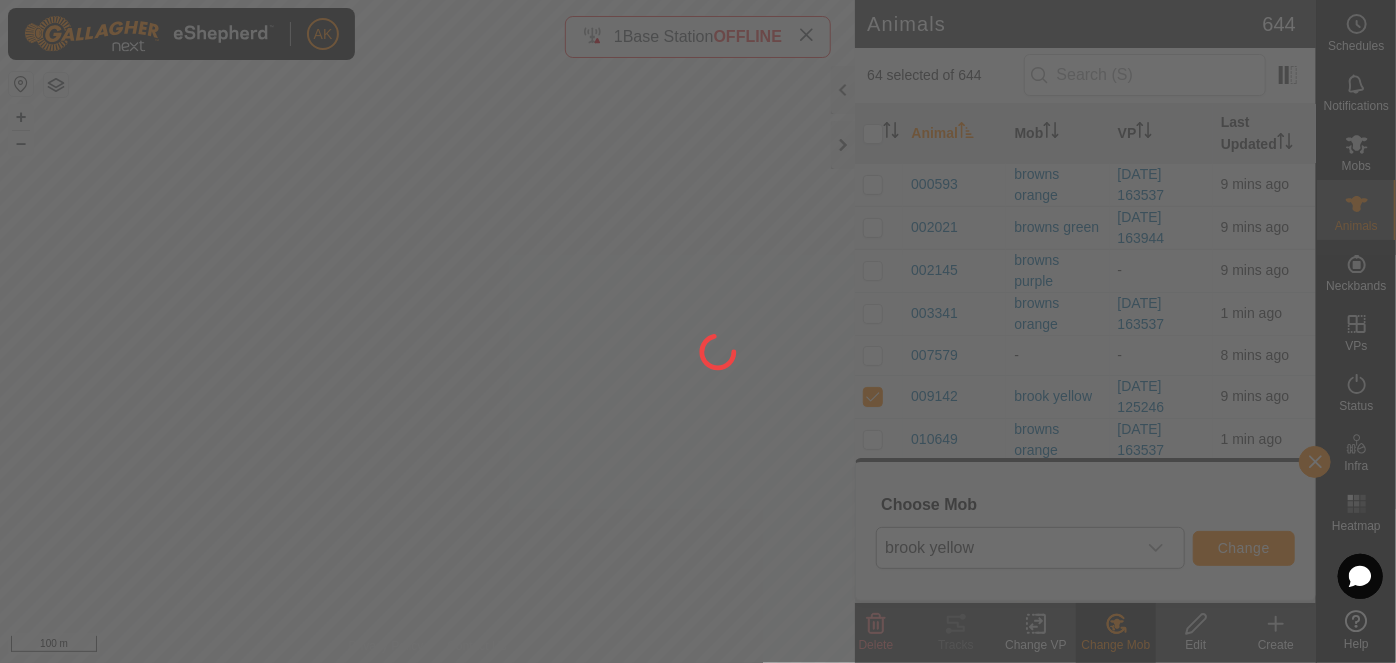 checkbox on "false" 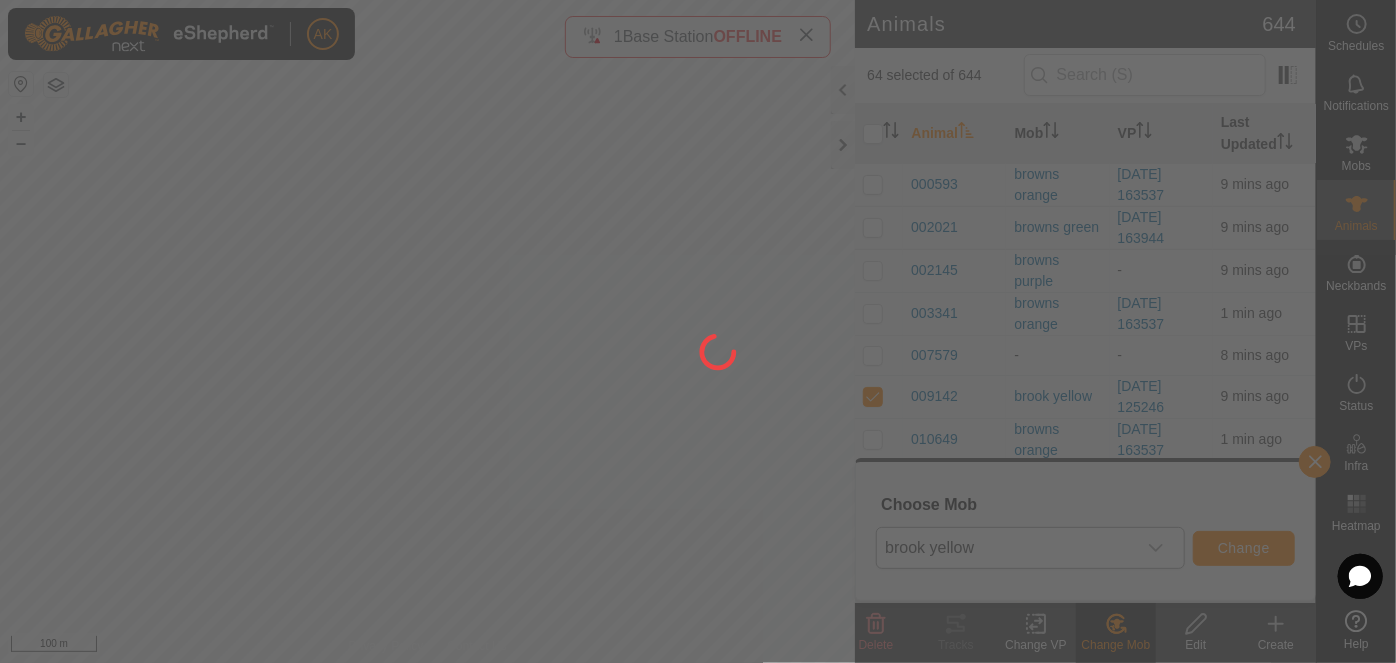 checkbox on "false" 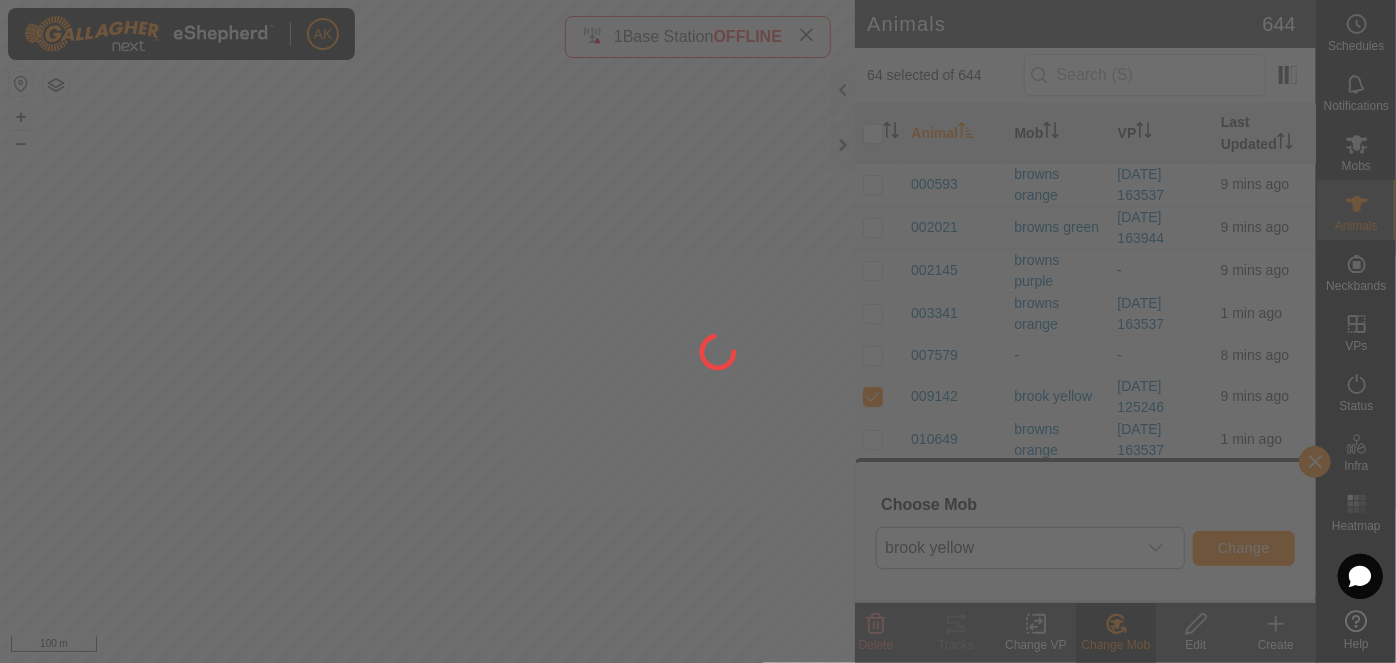 checkbox on "false" 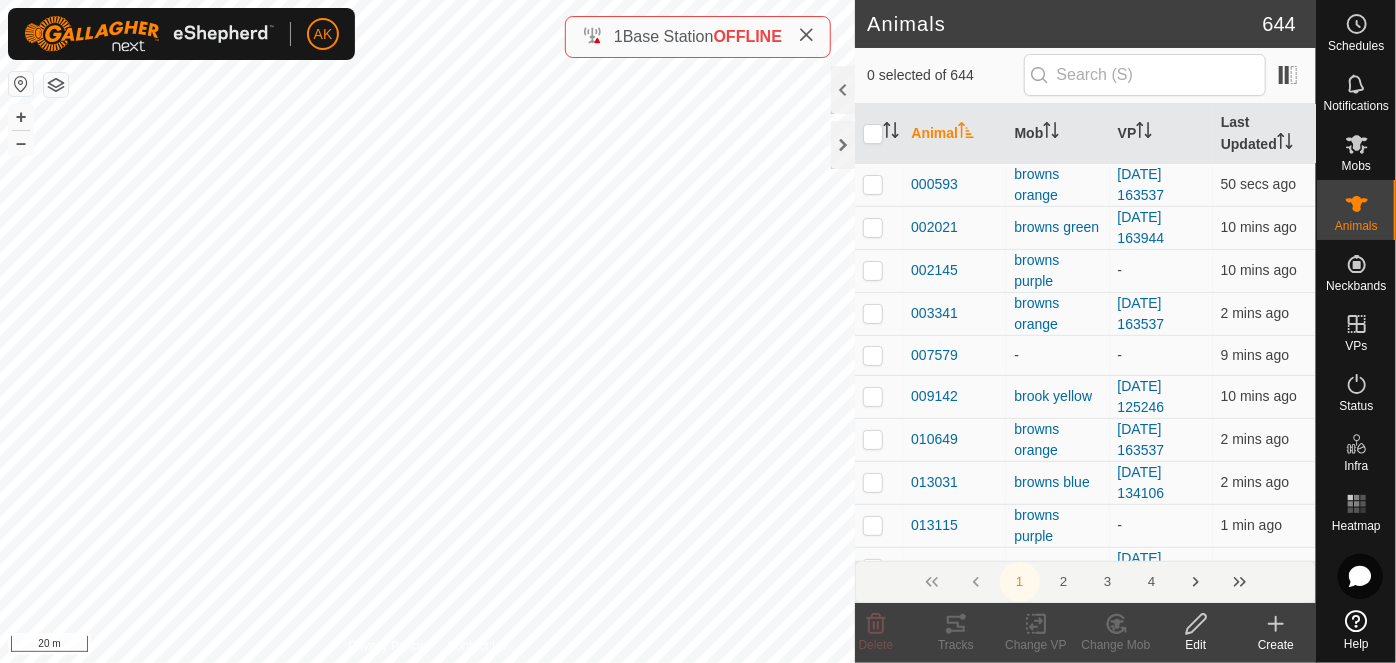 click 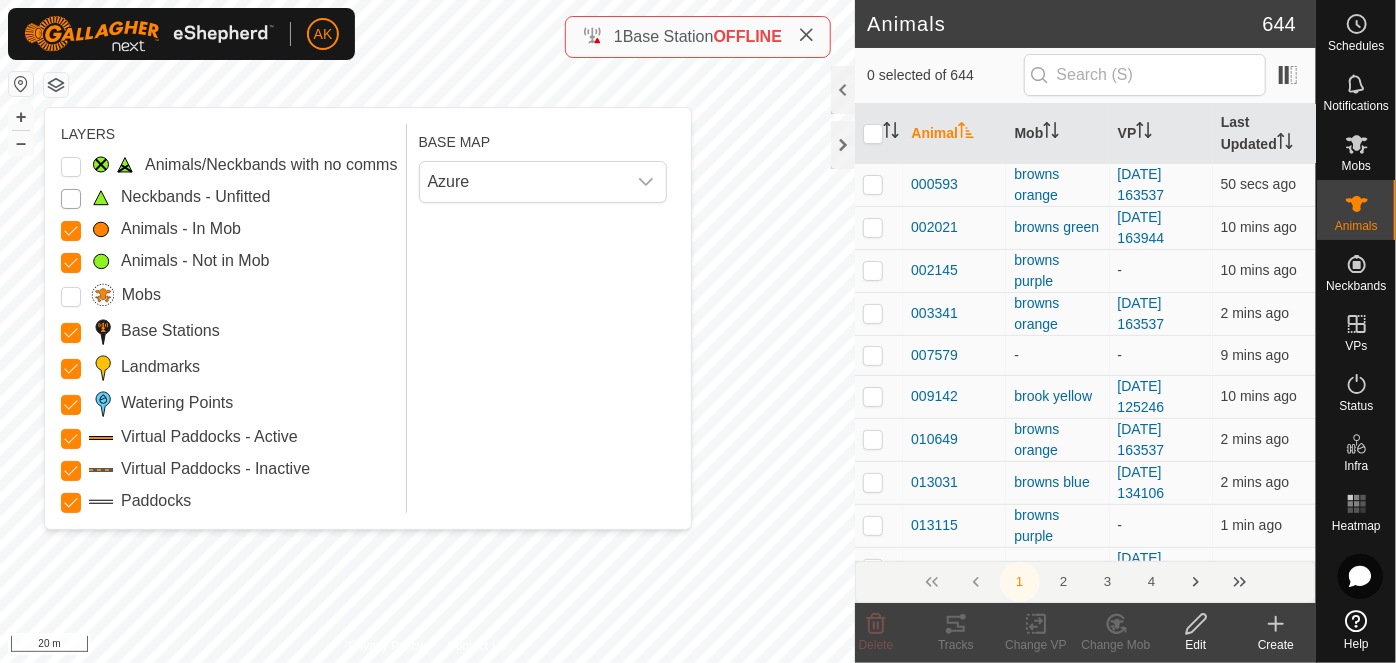 click on "Neckbands - Unfitted" at bounding box center (71, 199) 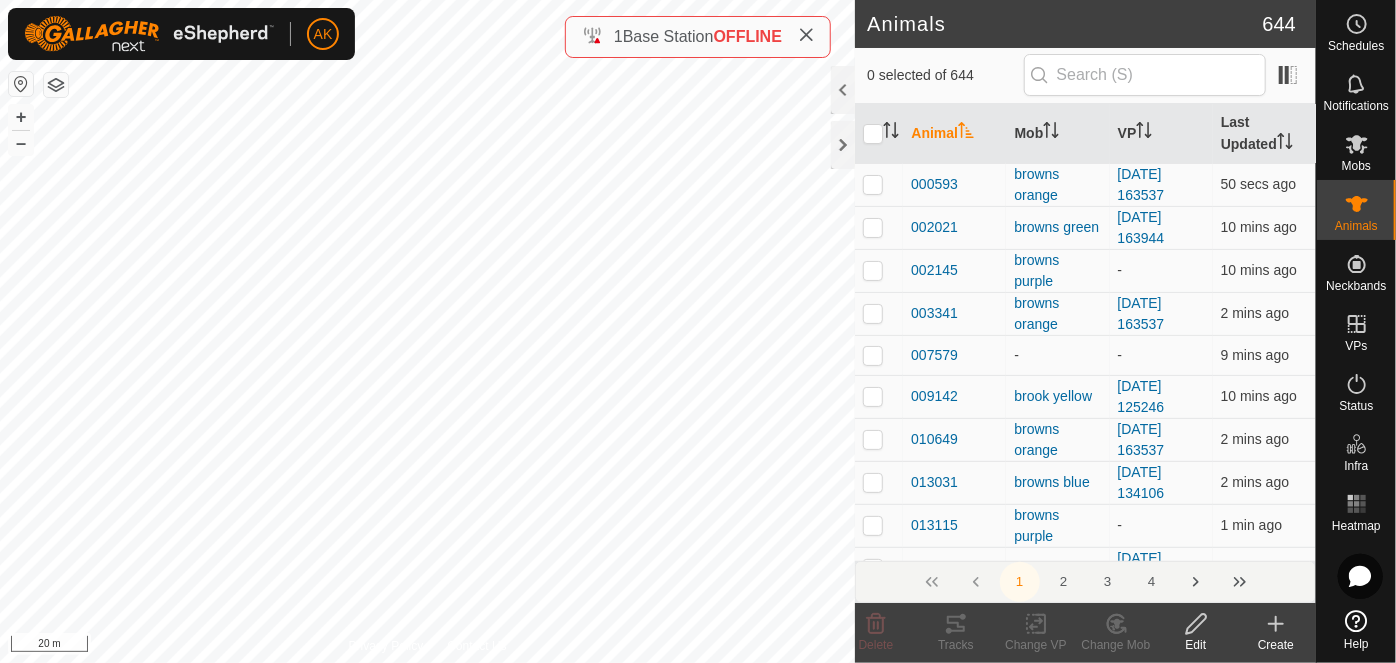 click 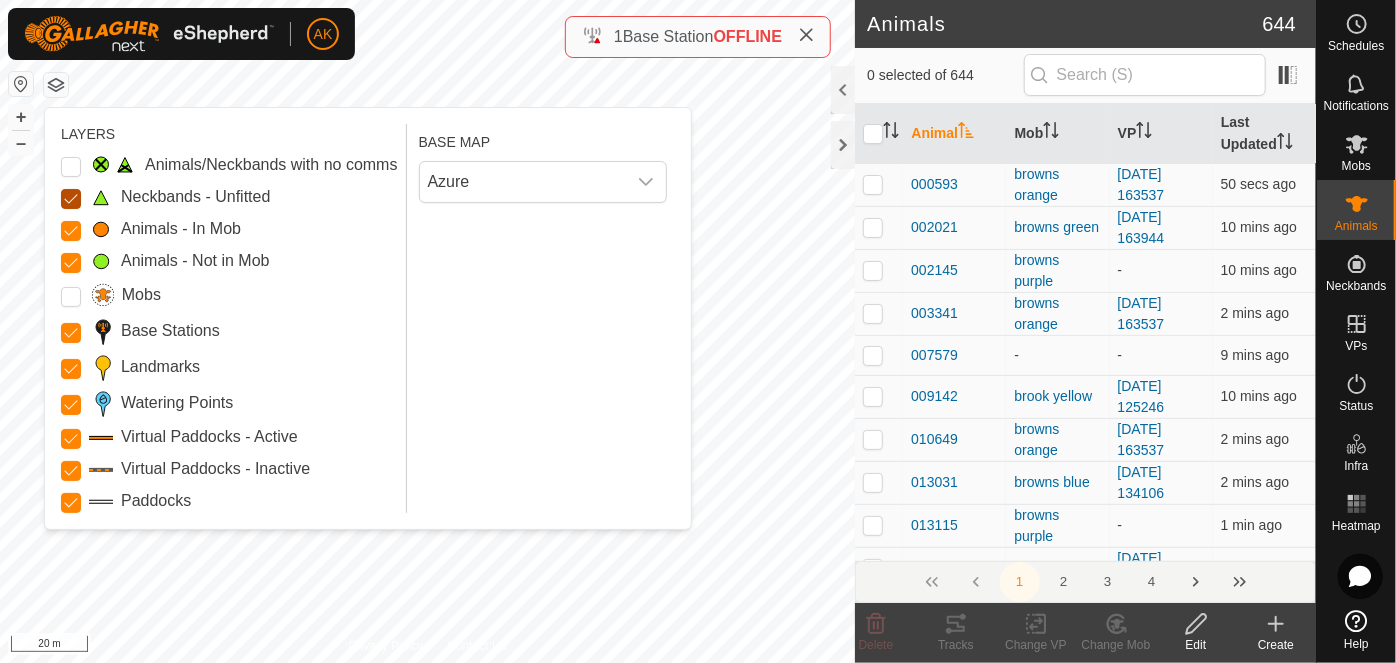 click on "Neckbands - Unfitted" at bounding box center (71, 199) 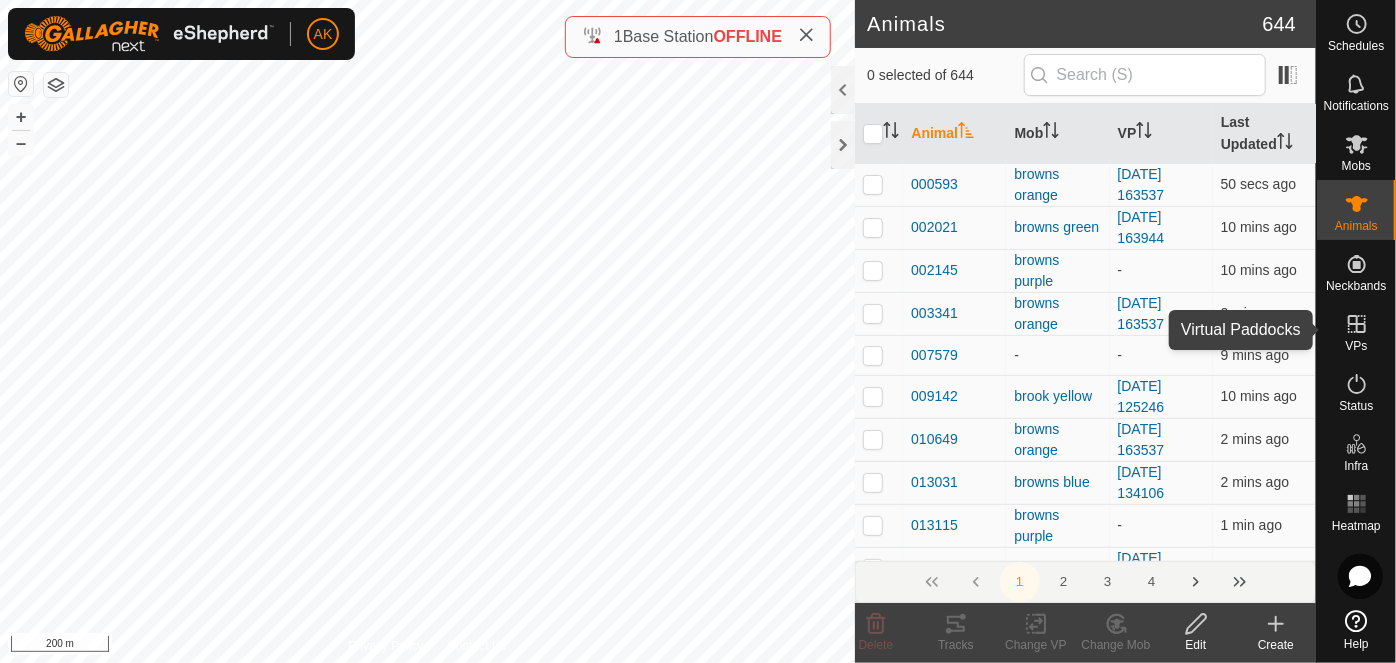 click 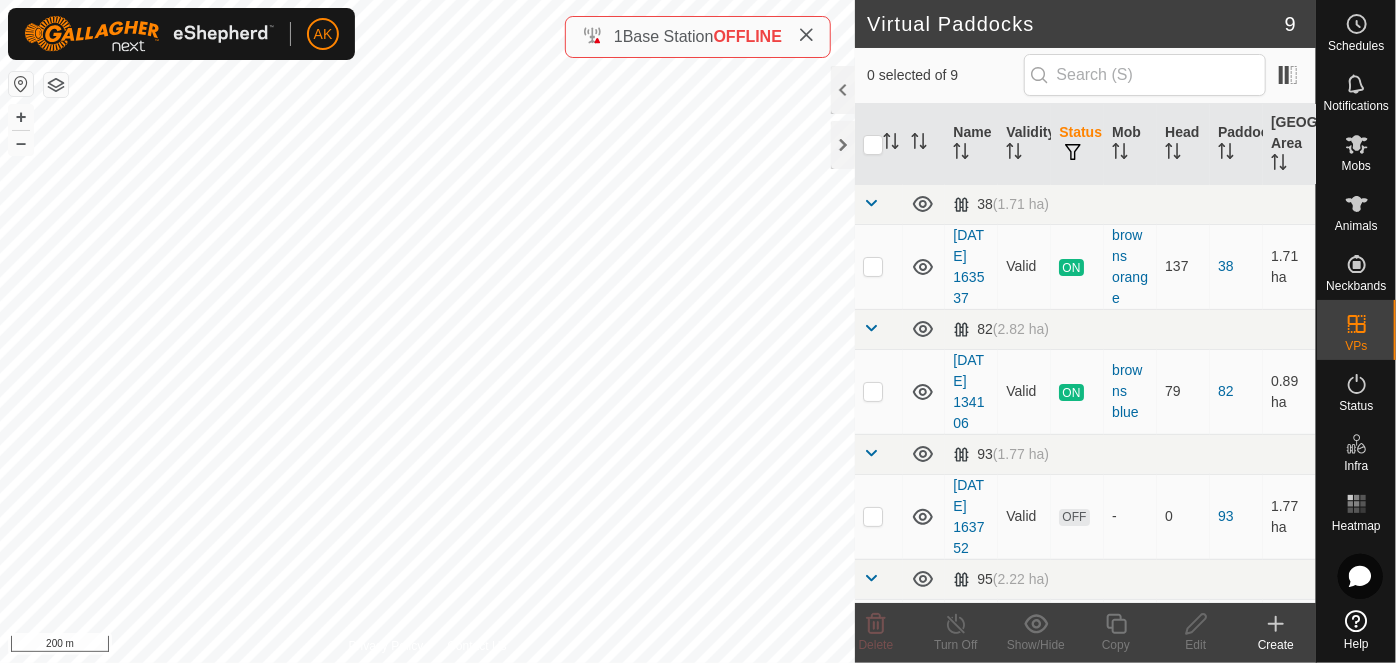 checkbox on "true" 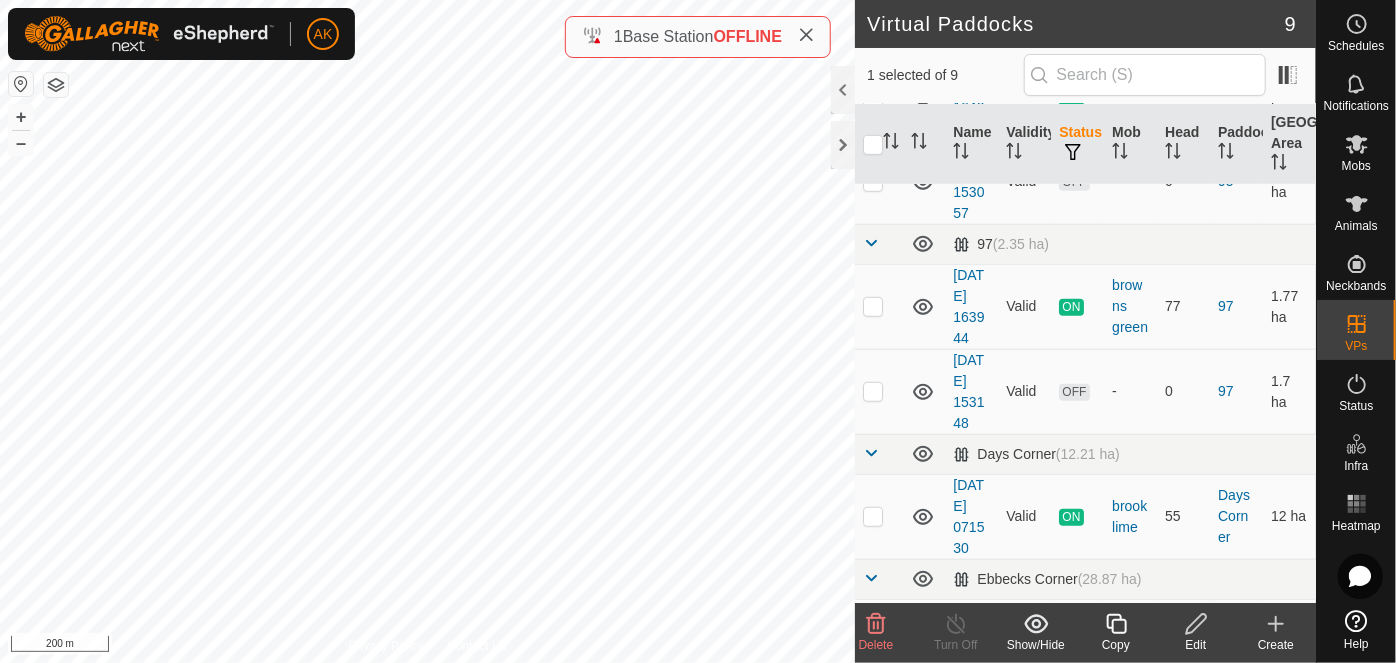 scroll, scrollTop: 454, scrollLeft: 0, axis: vertical 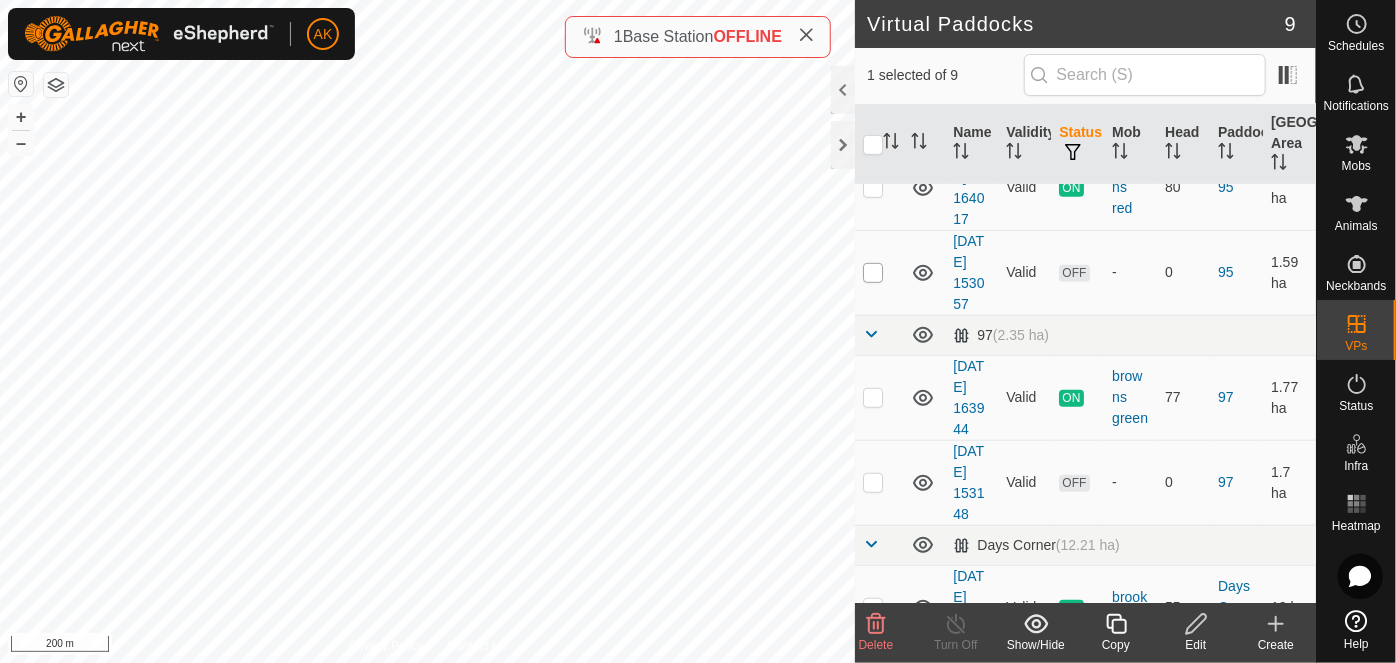 click at bounding box center [873, 273] 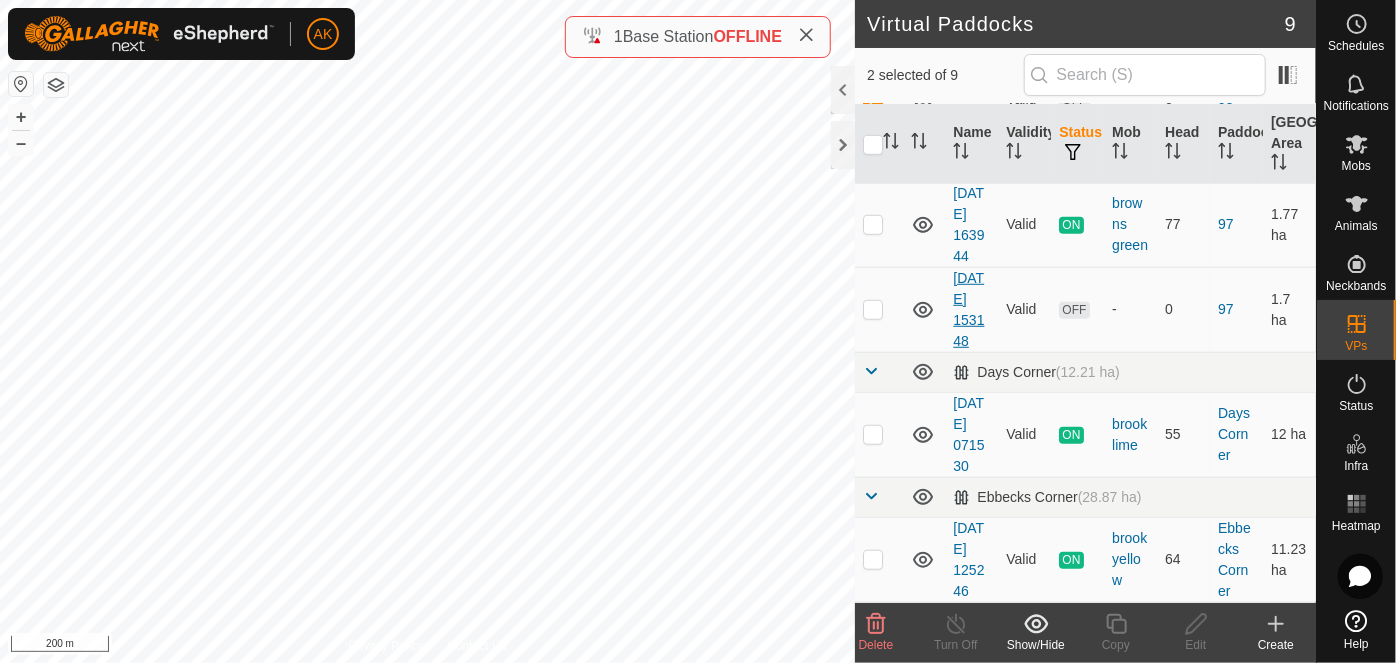 scroll, scrollTop: 630, scrollLeft: 0, axis: vertical 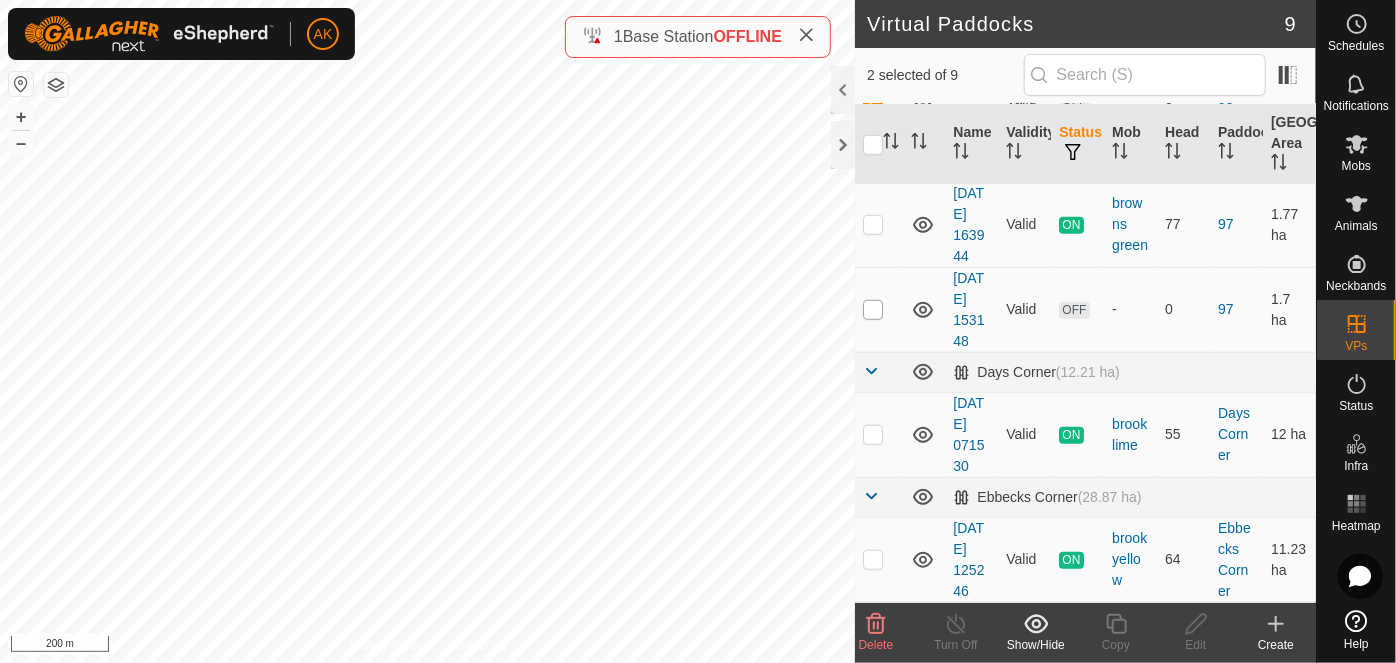 click at bounding box center (873, 310) 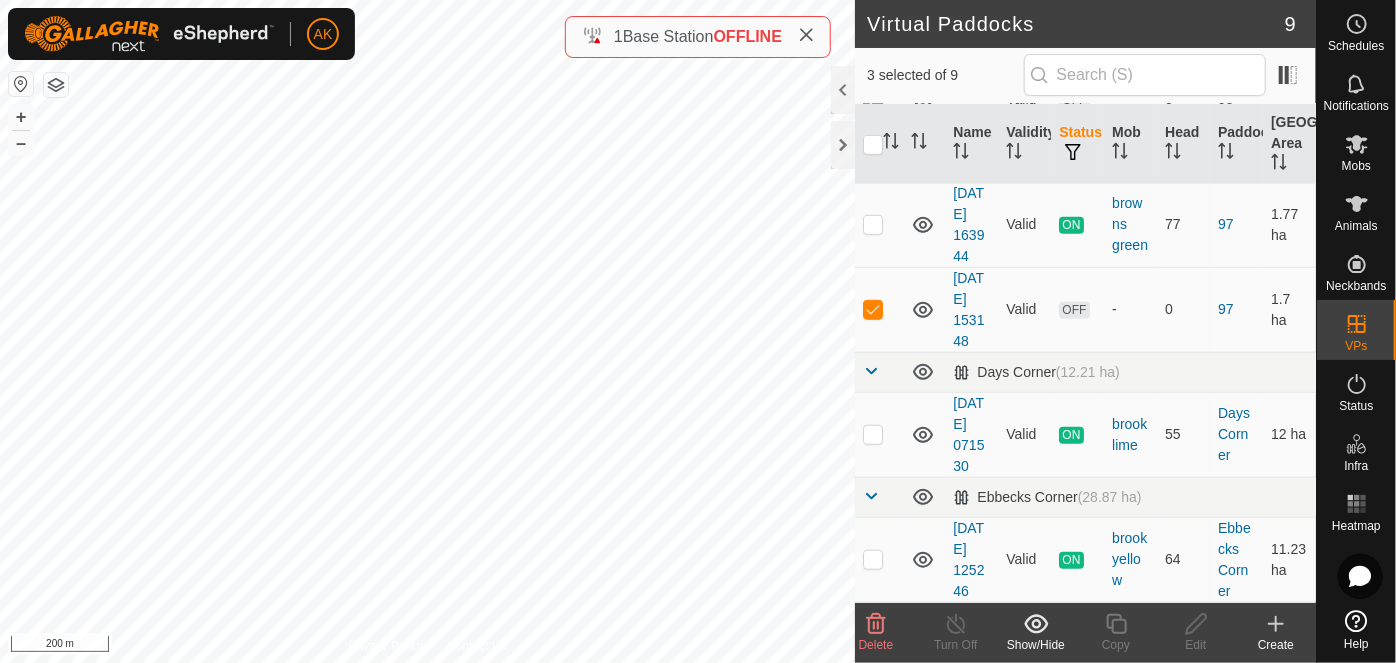 scroll, scrollTop: 812, scrollLeft: 0, axis: vertical 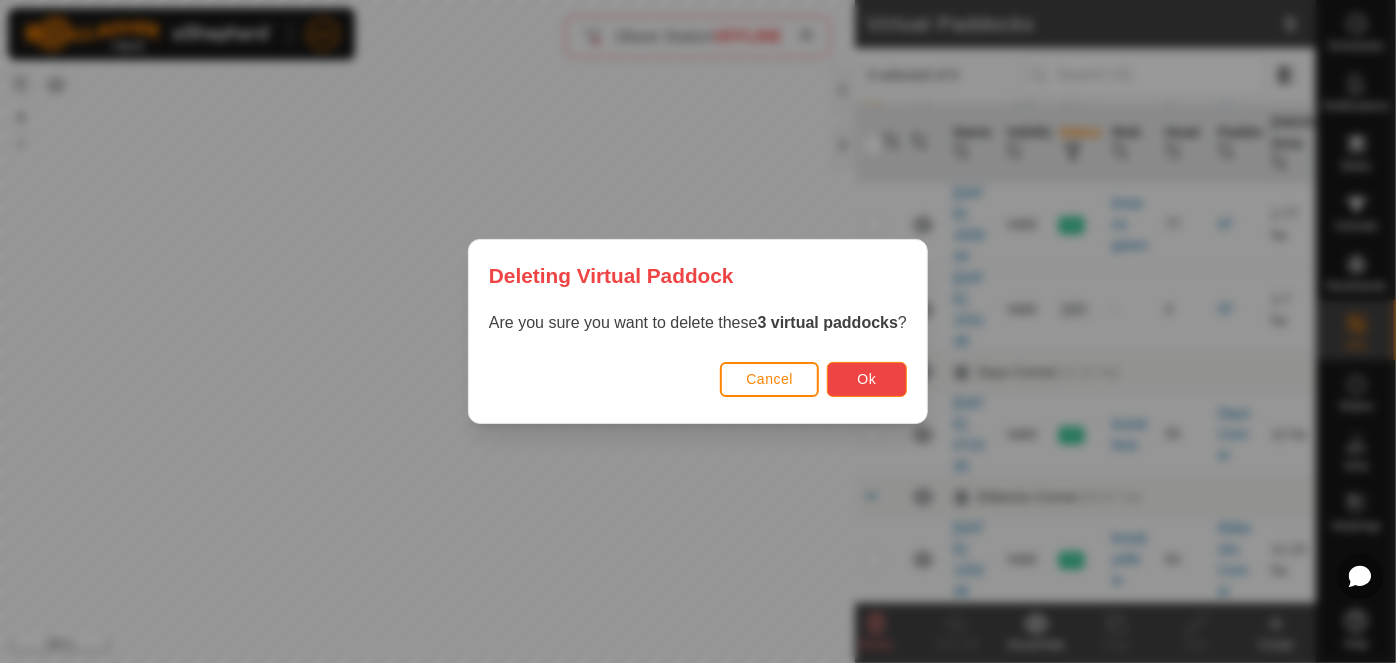 click on "Ok" at bounding box center (867, 379) 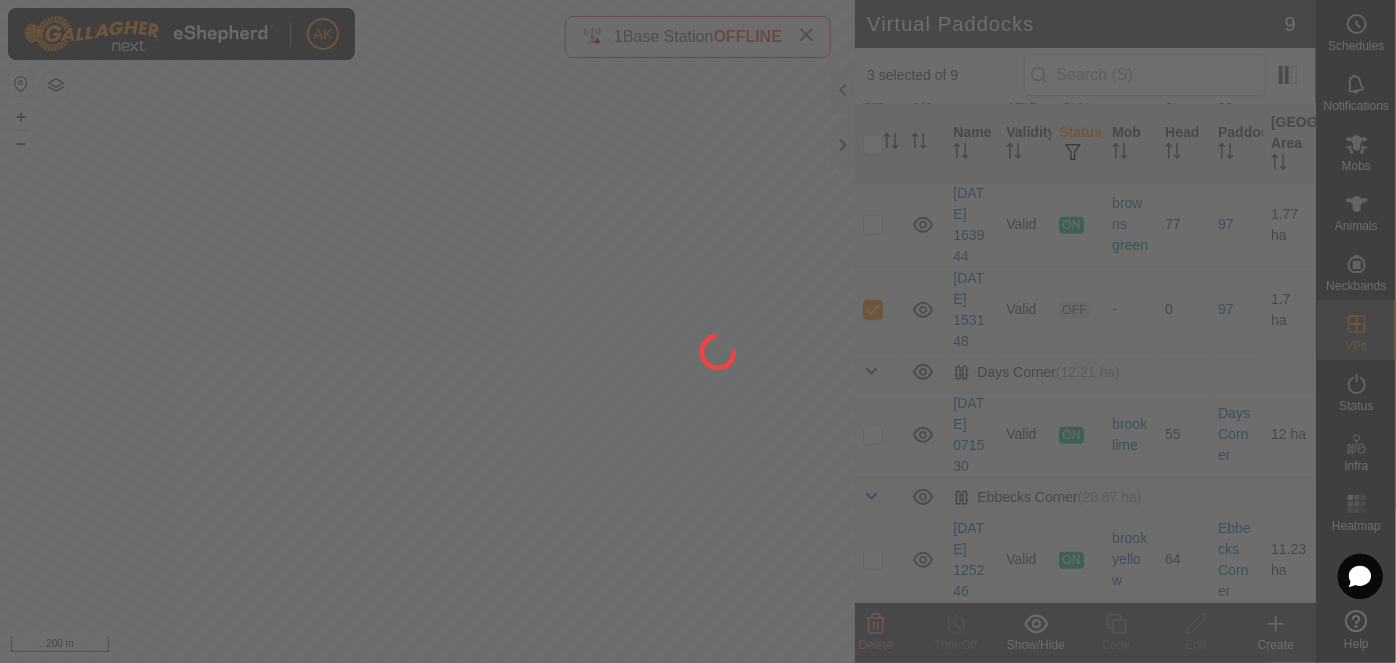 checkbox on "false" 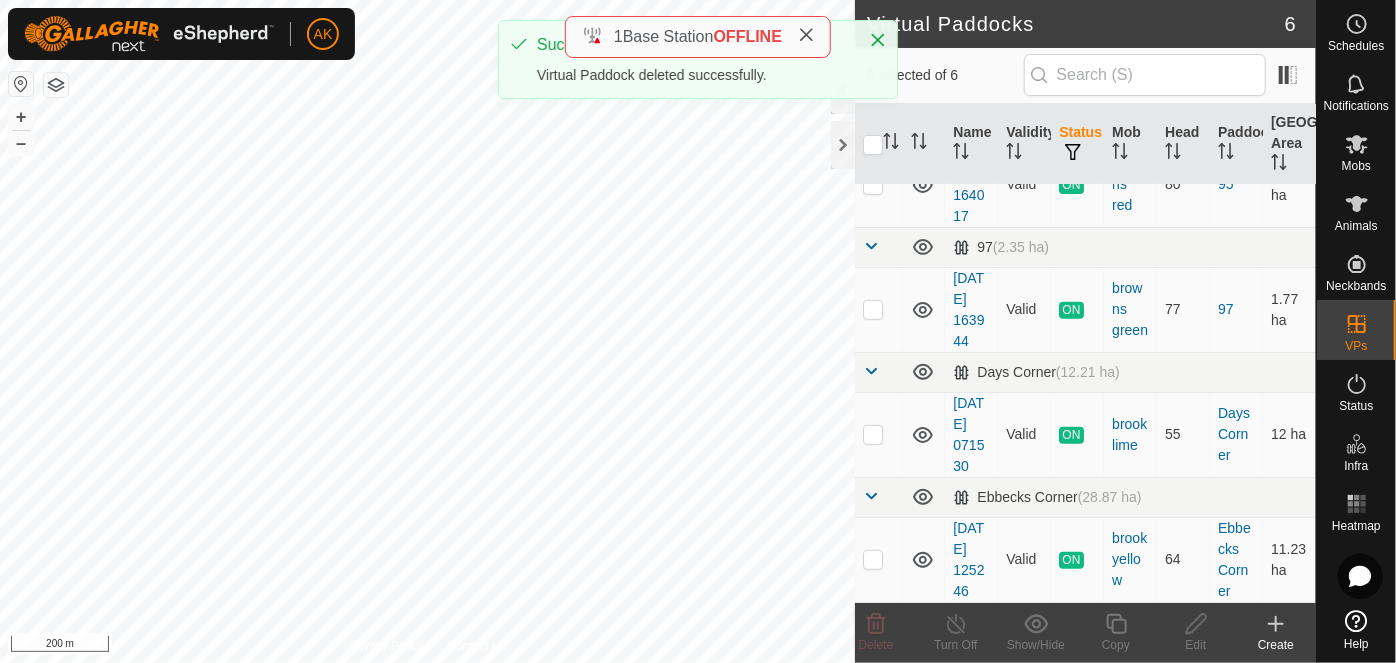 scroll, scrollTop: 0, scrollLeft: 0, axis: both 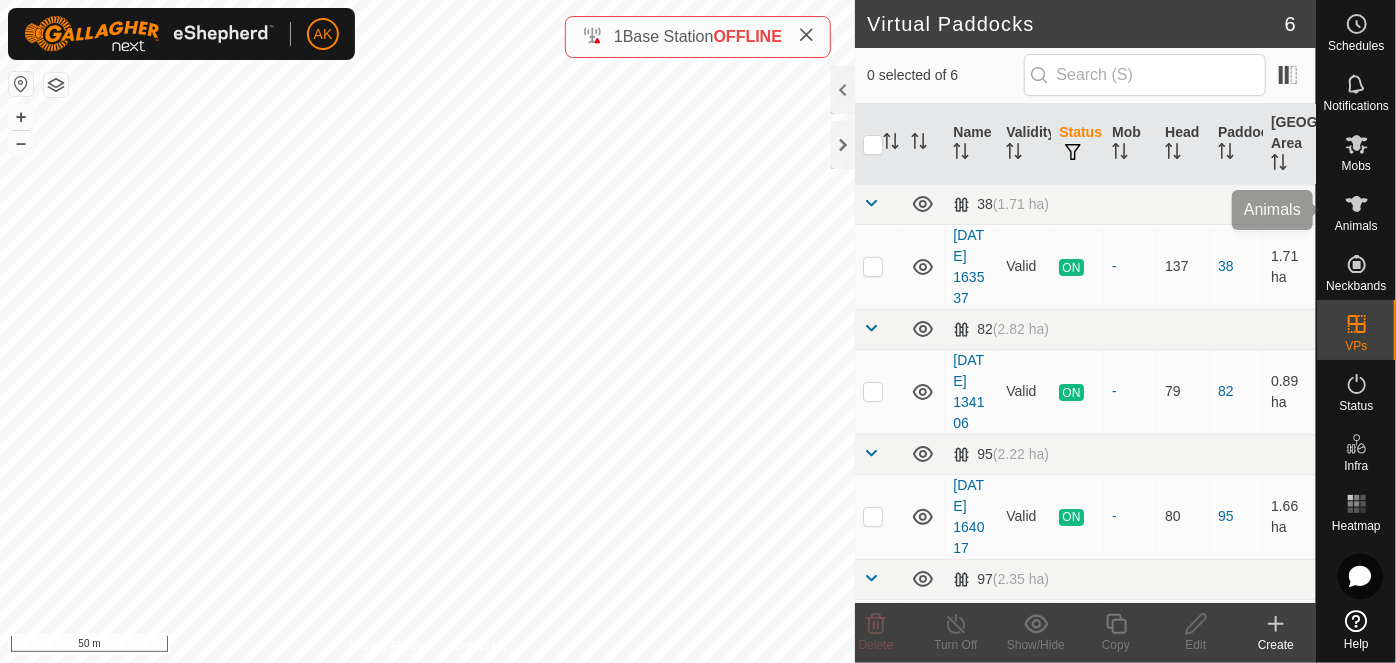 click 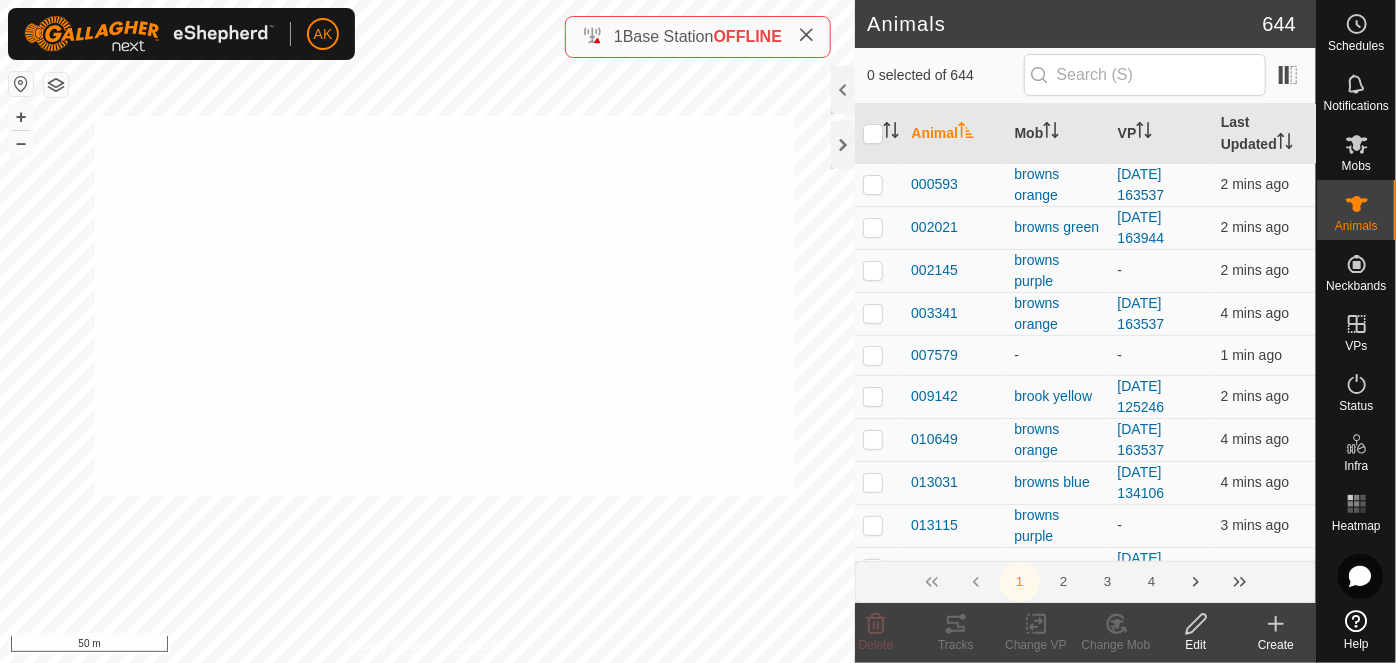 checkbox on "true" 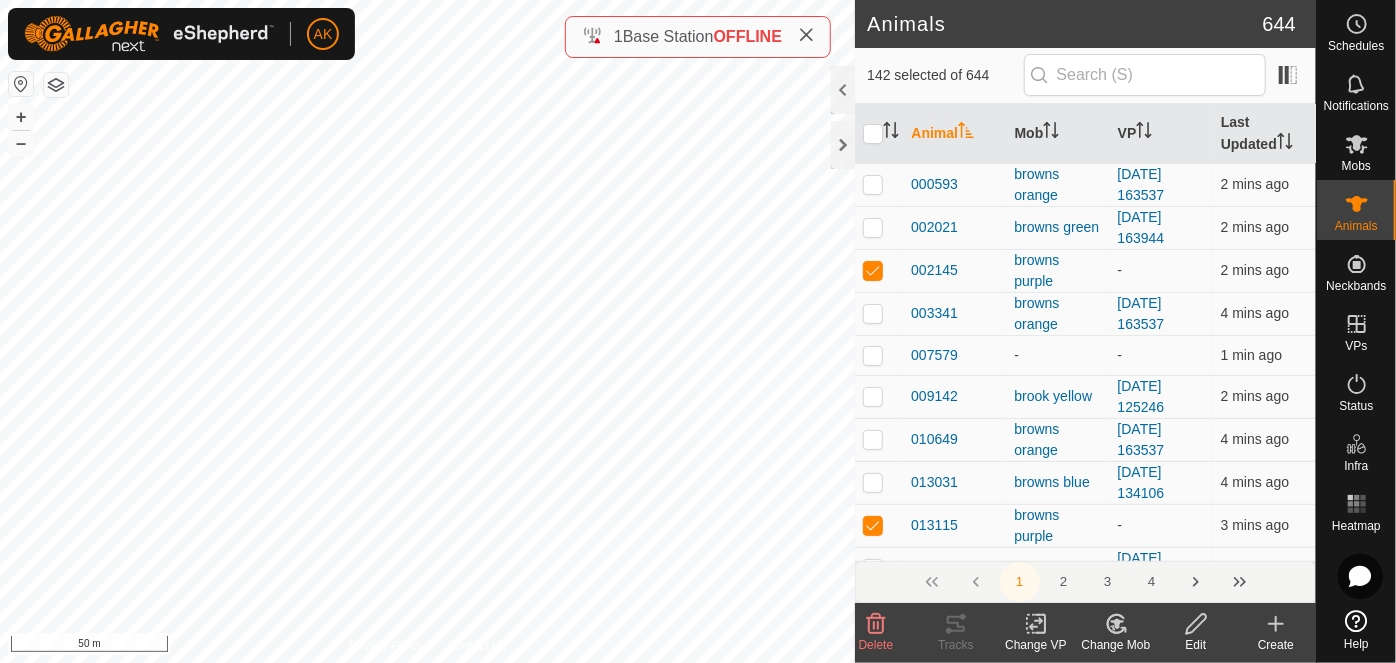 click 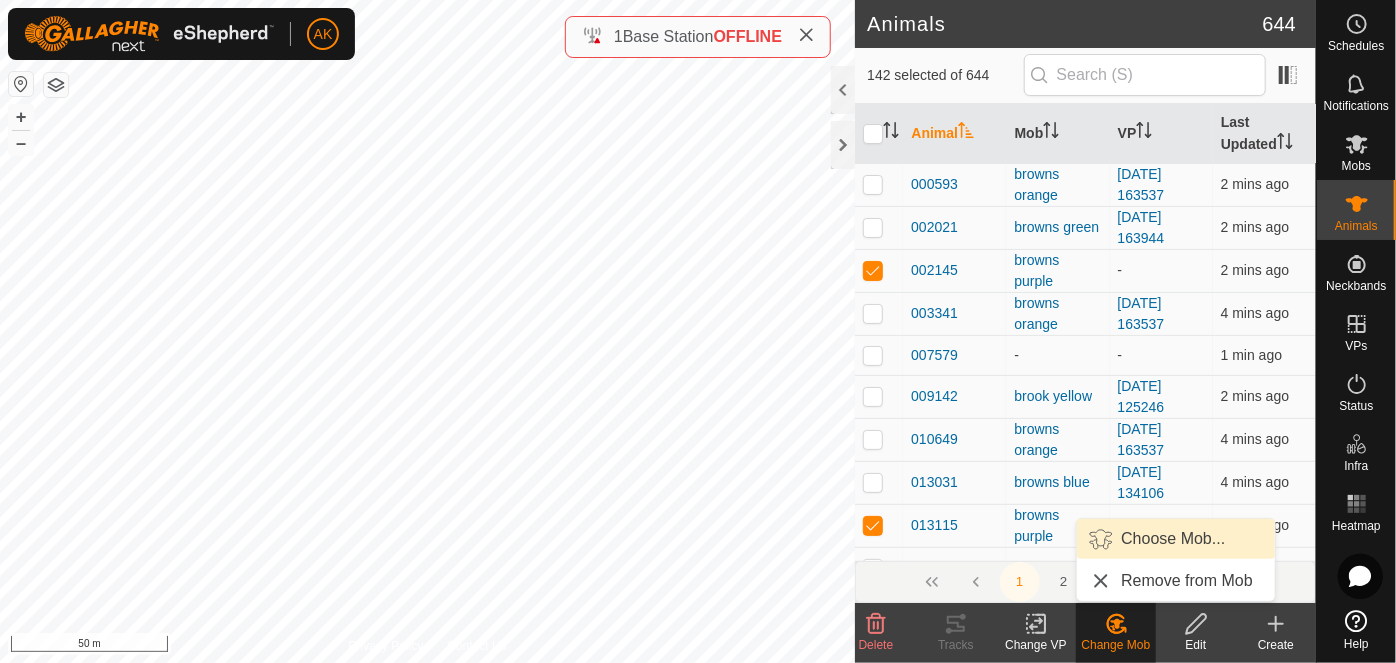 click on "Choose Mob..." at bounding box center [1176, 539] 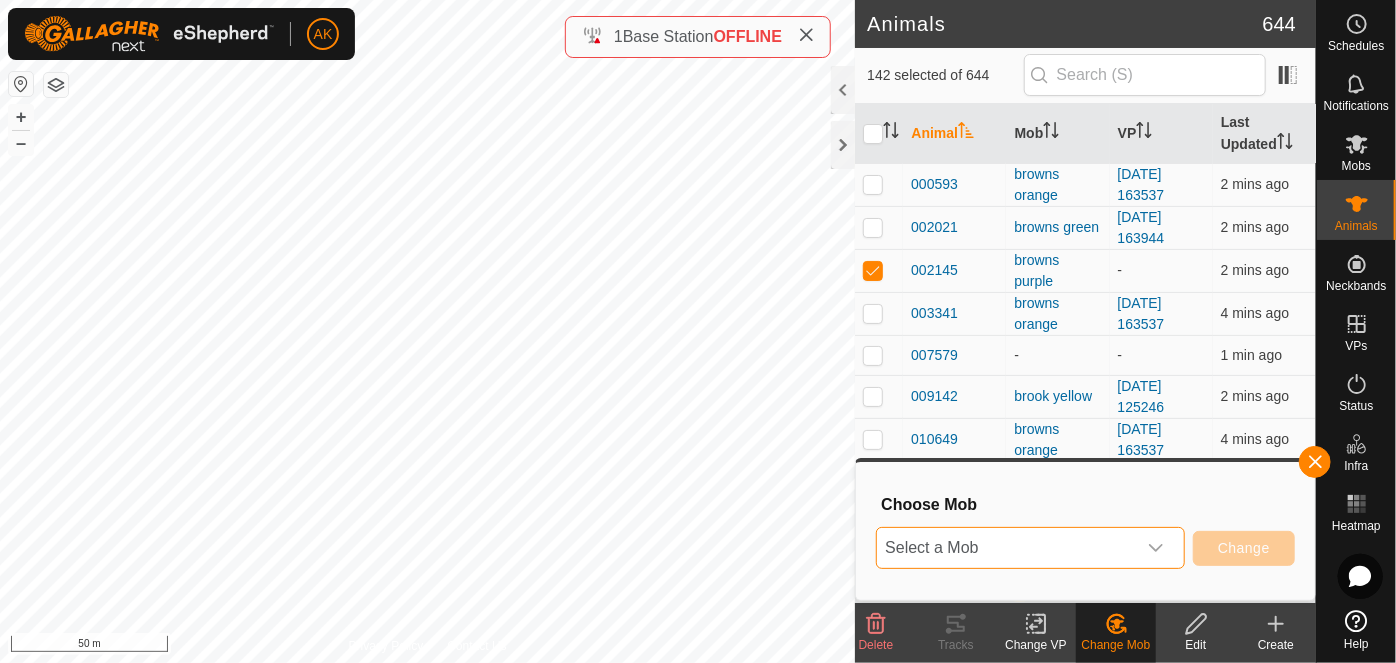 click on "Select a Mob" at bounding box center [1006, 548] 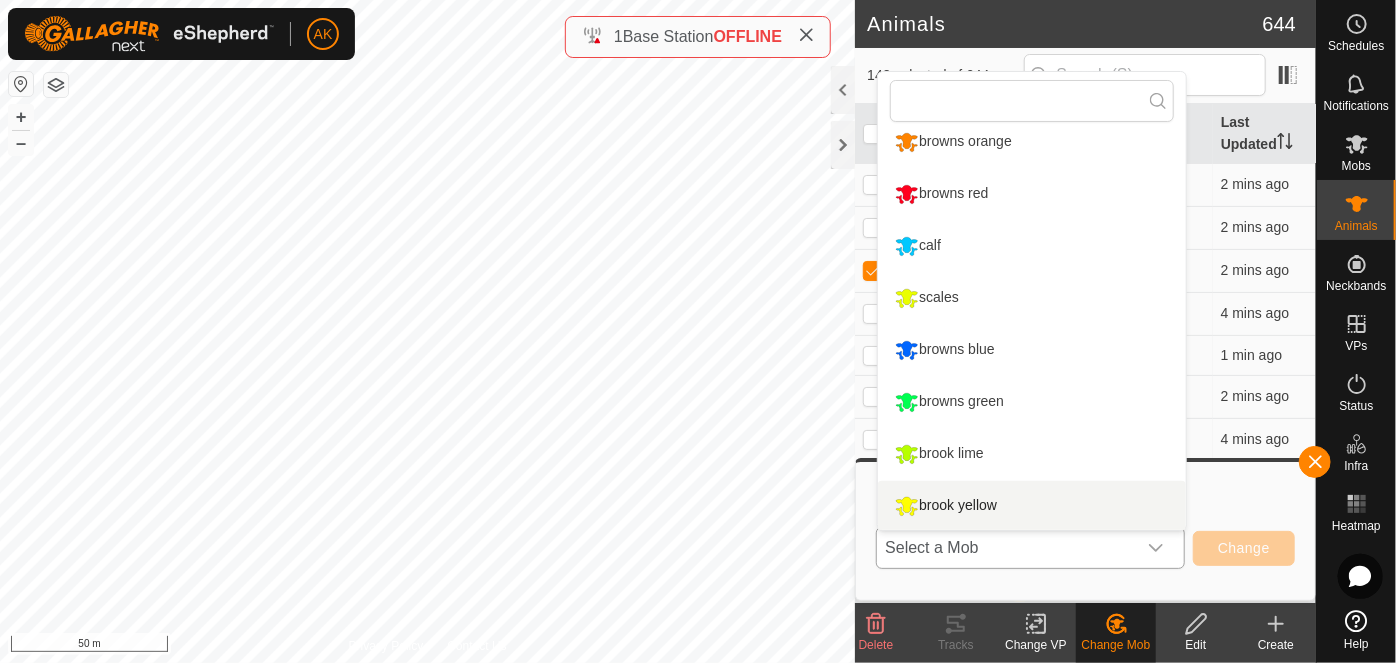 scroll, scrollTop: 117, scrollLeft: 0, axis: vertical 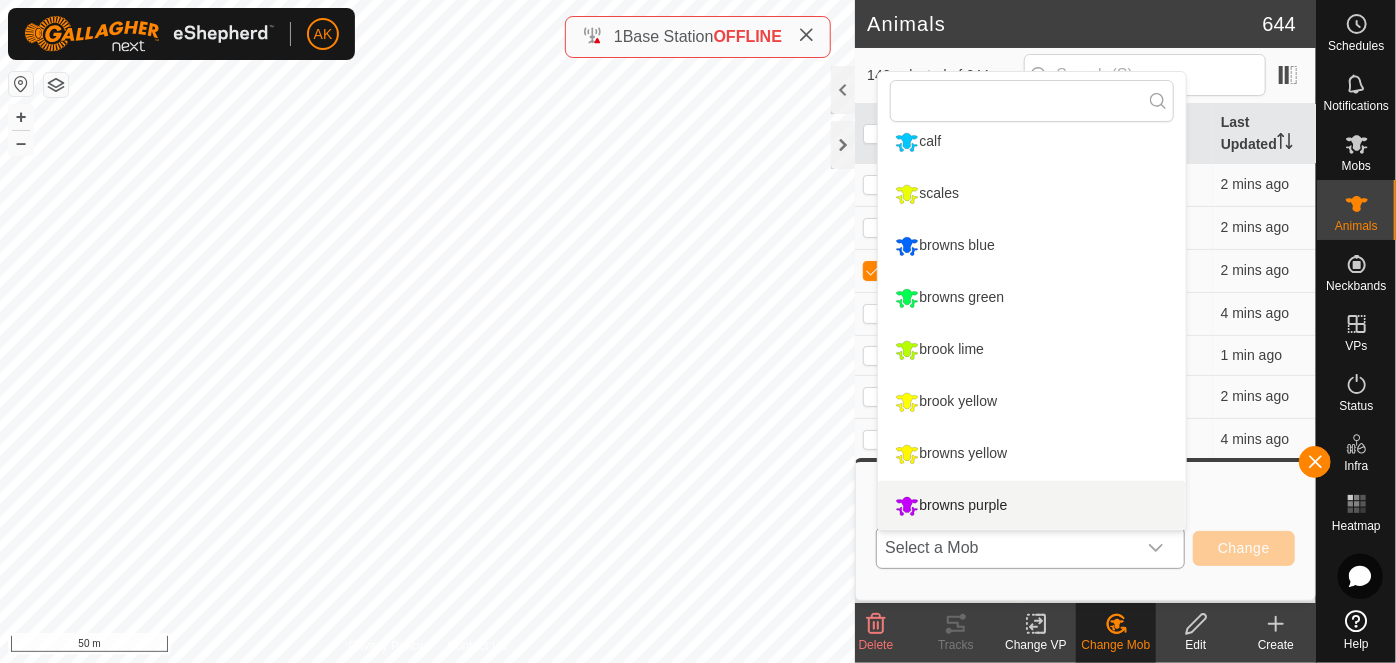 click on "browns purple" at bounding box center [1032, 506] 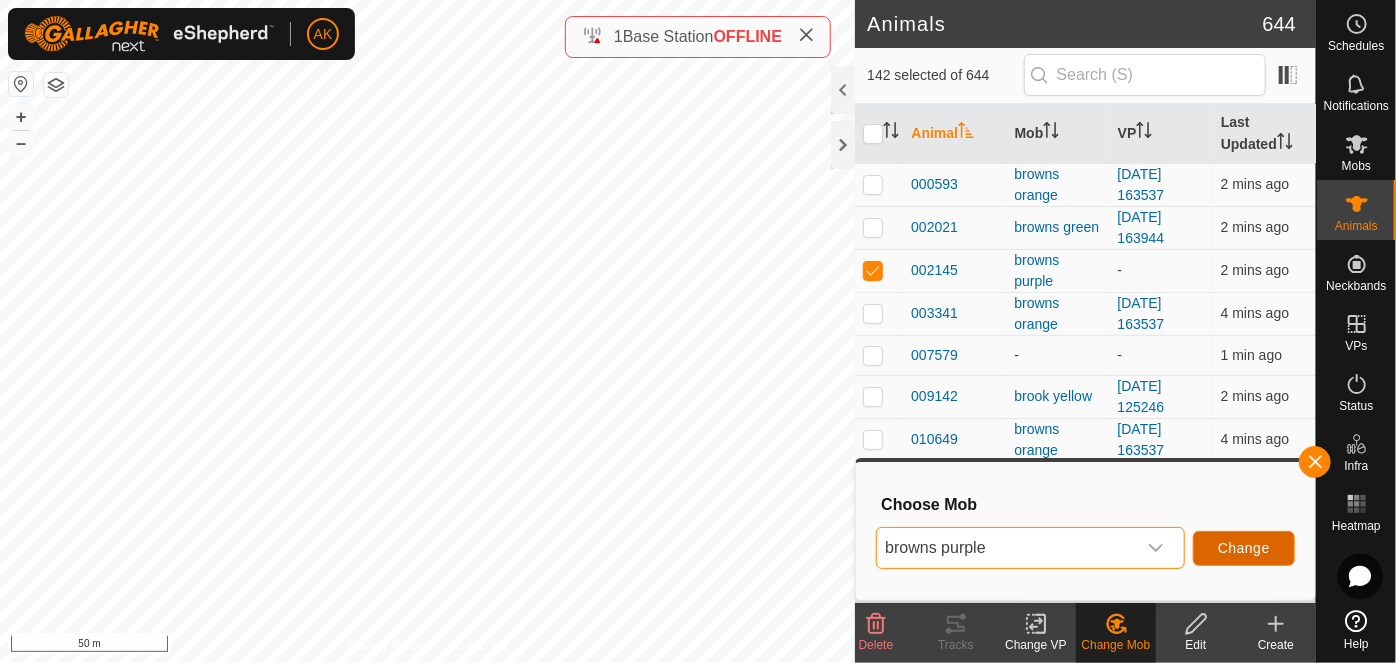 click on "Change" at bounding box center (1244, 548) 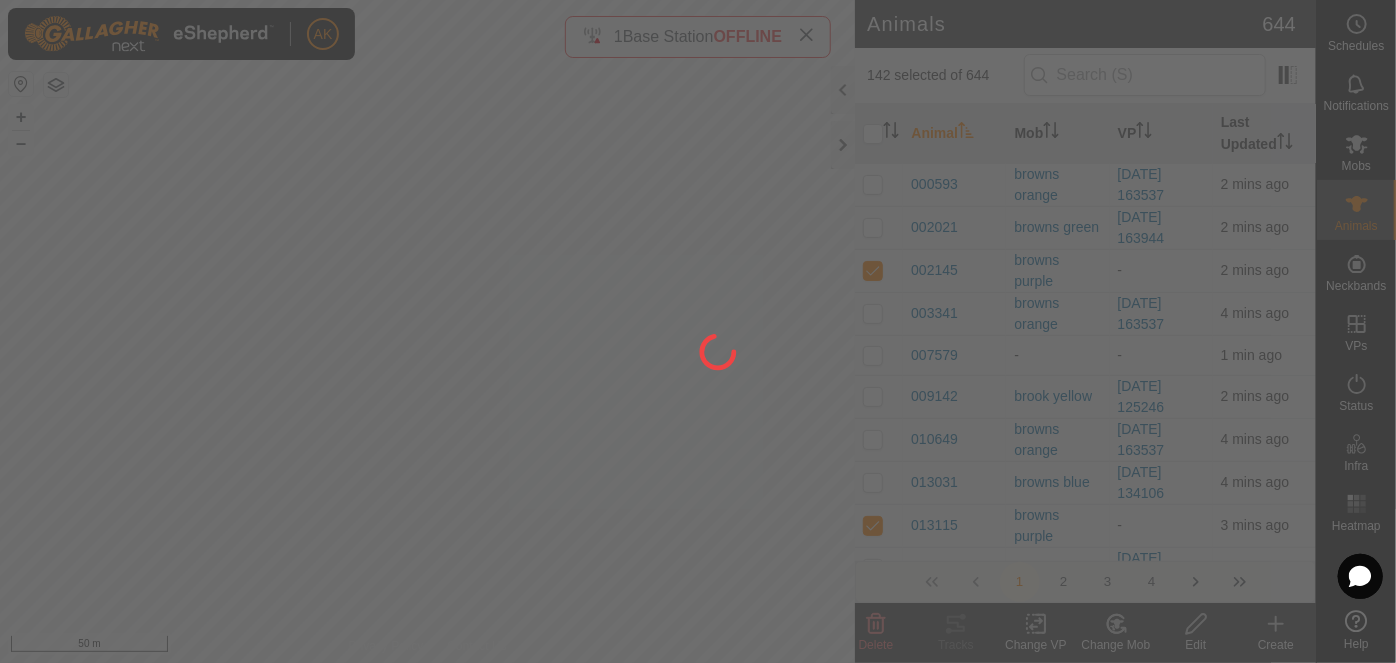 checkbox on "false" 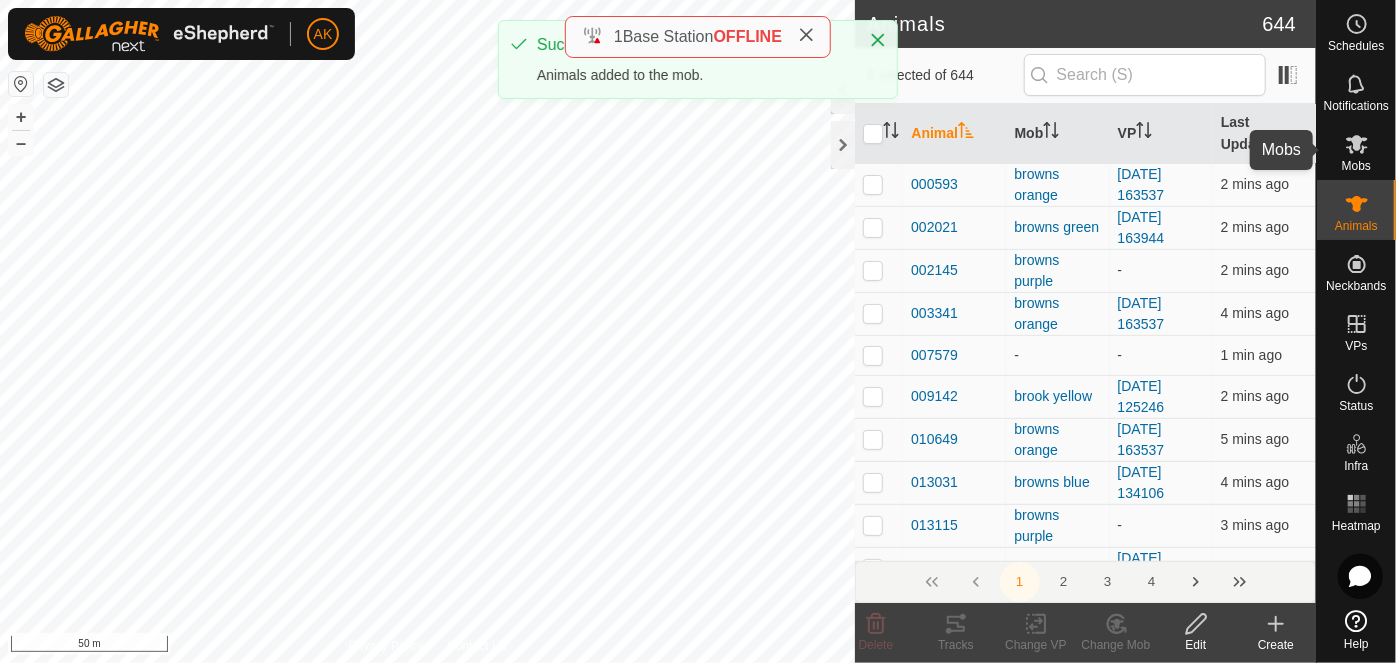 click 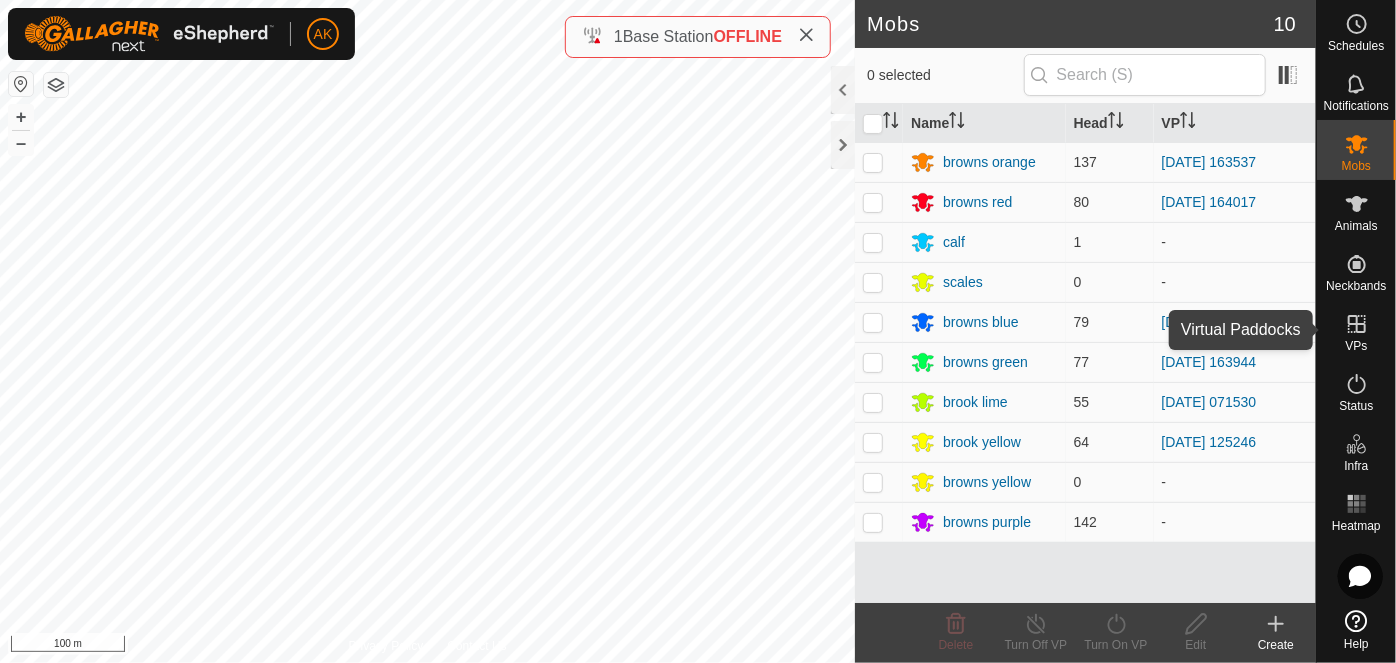 click 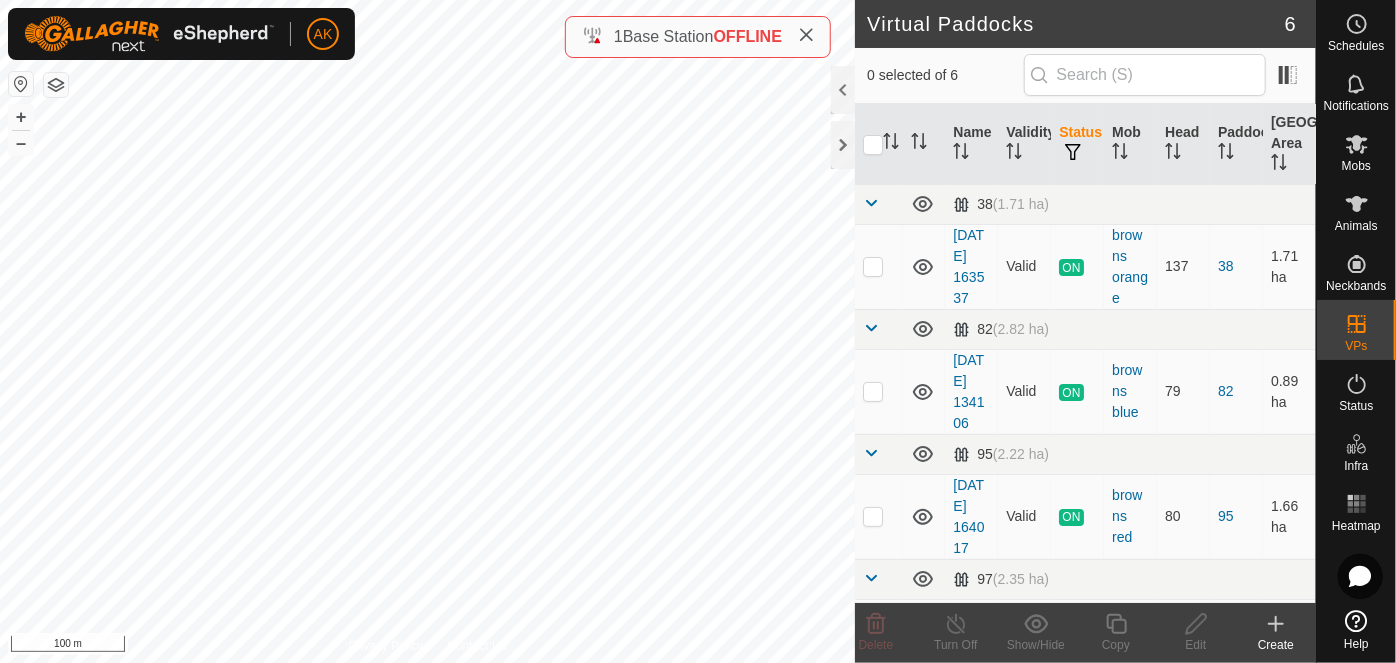 click 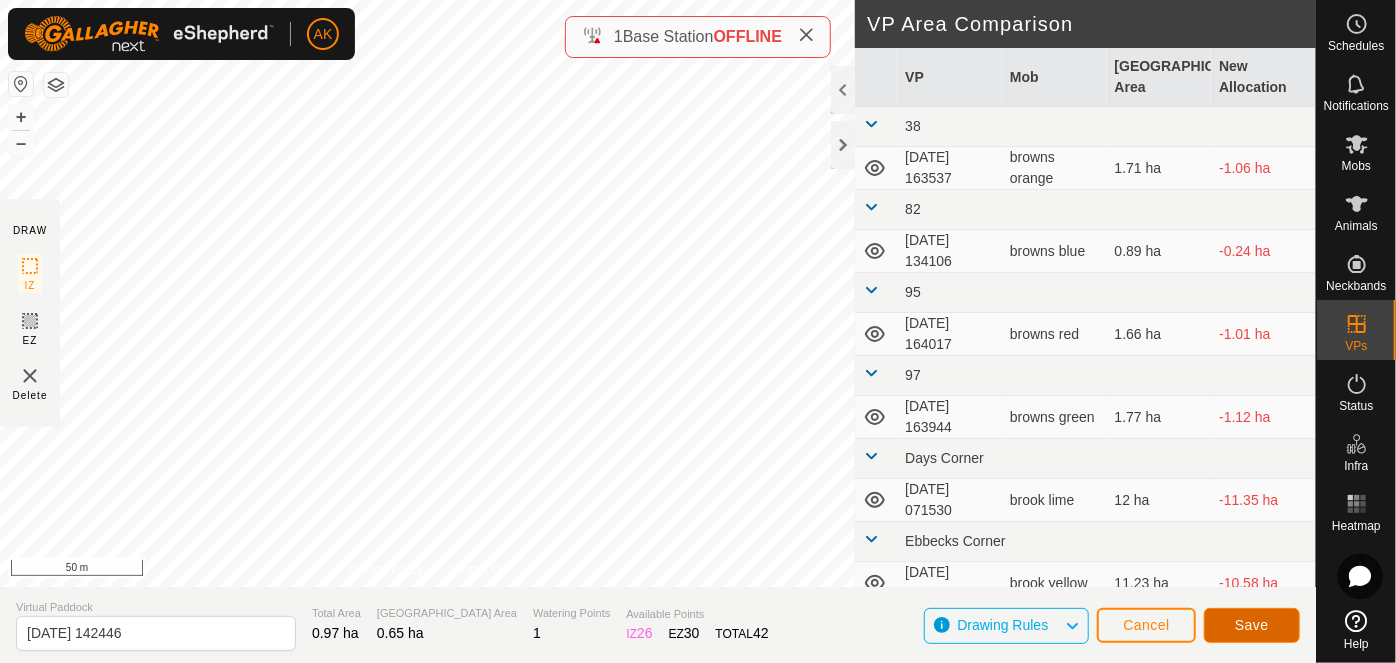 click on "Save" 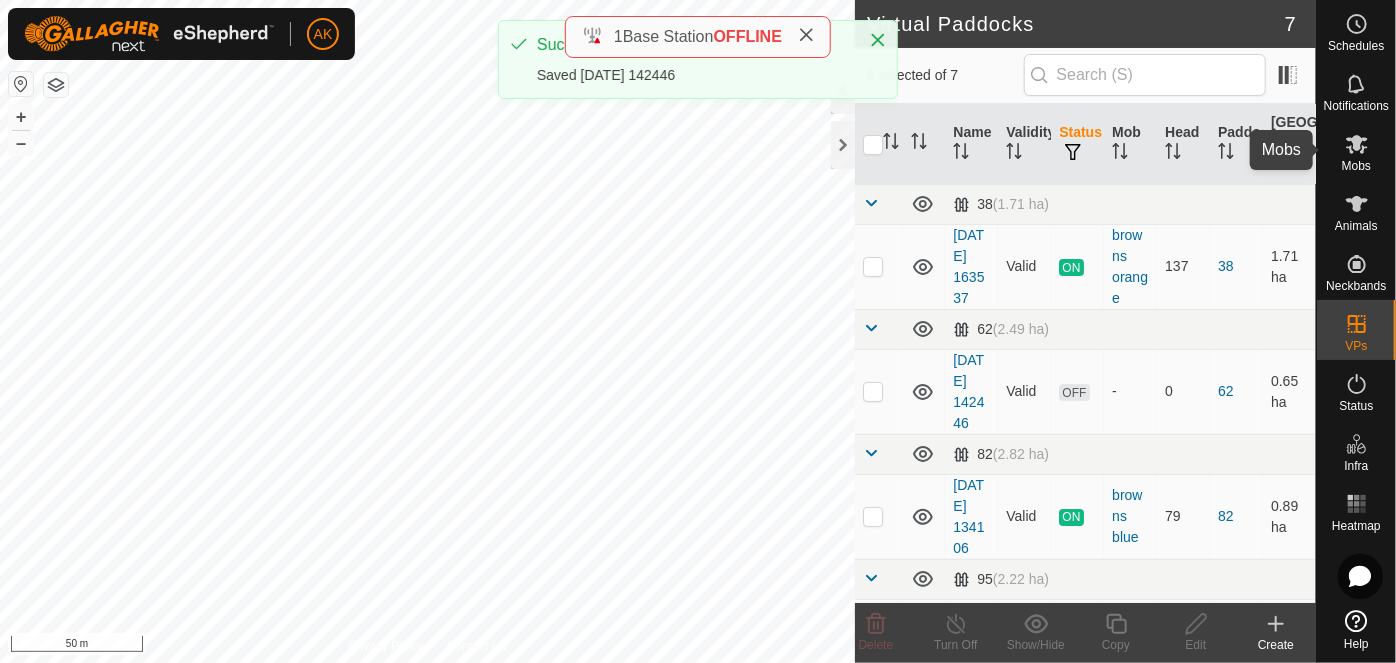 click 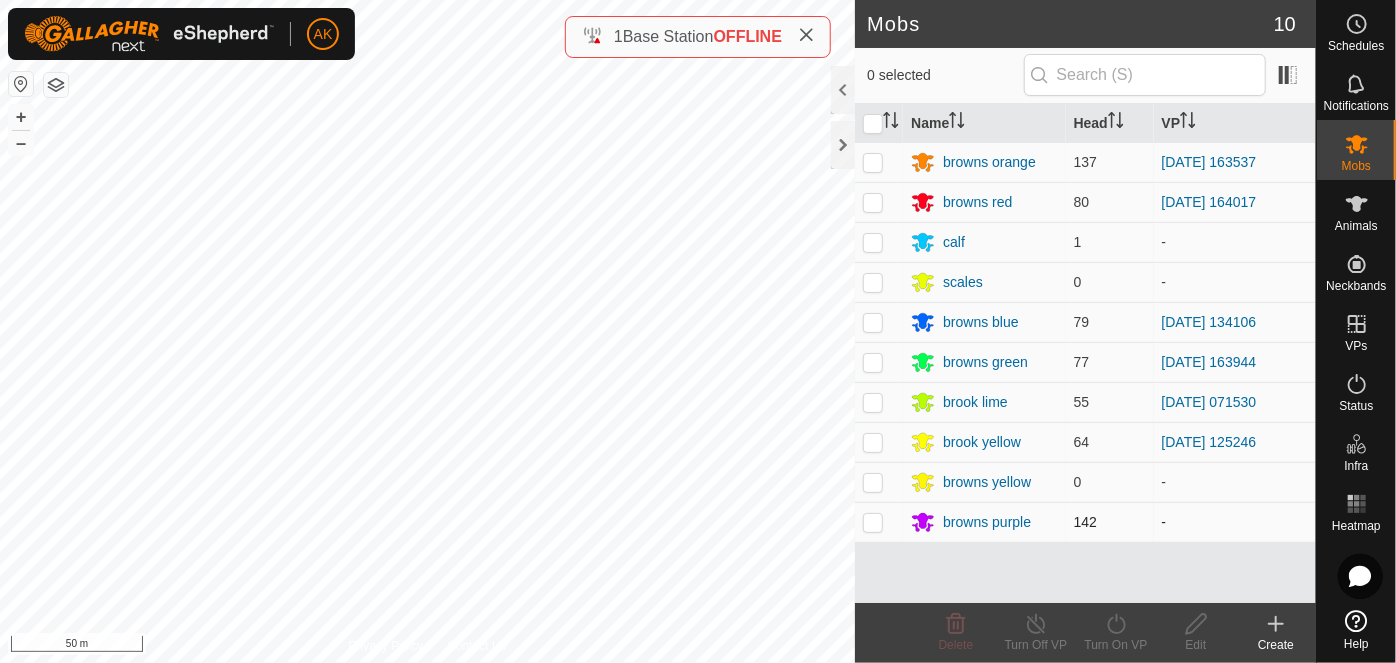 click at bounding box center (873, 522) 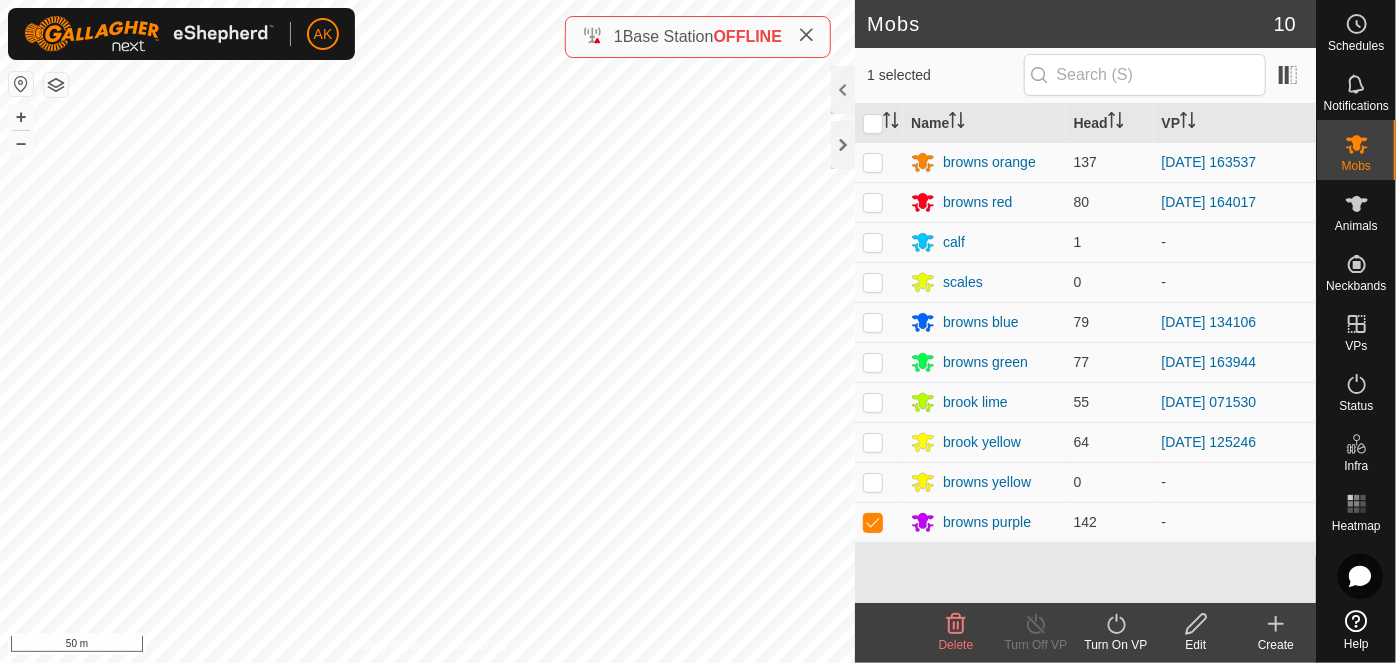 click 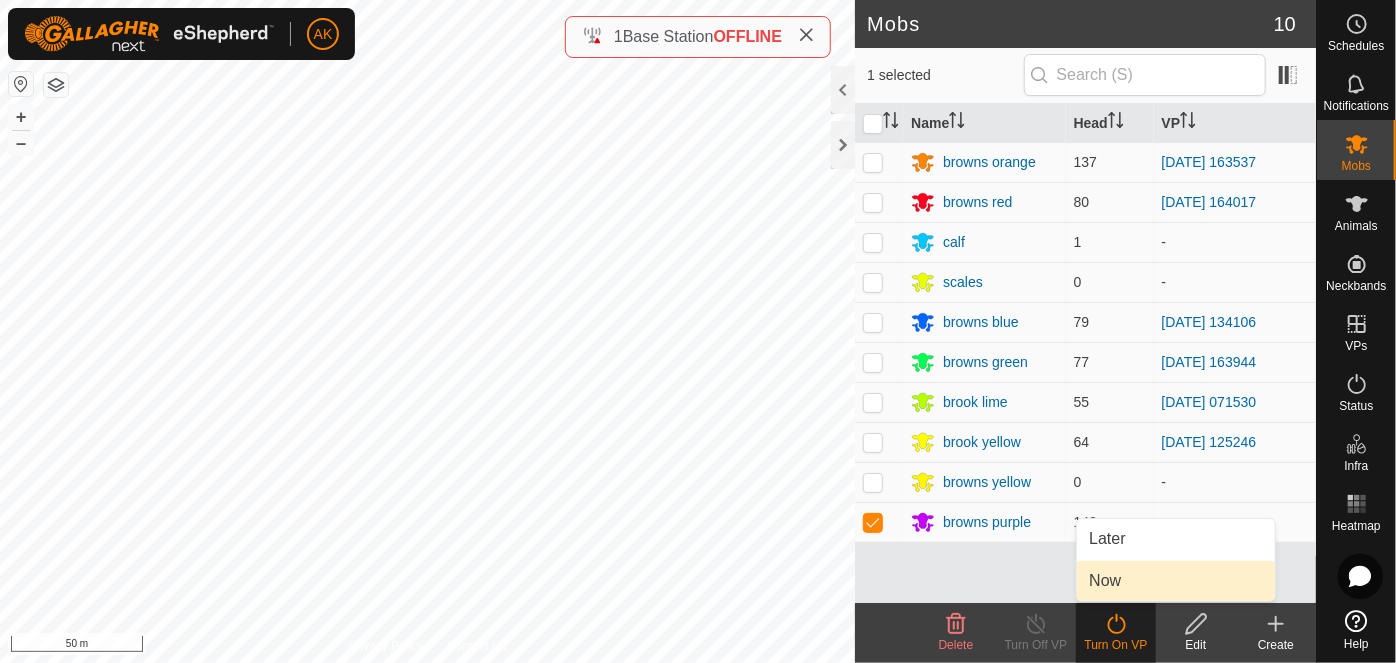 click on "Now" at bounding box center [1176, 581] 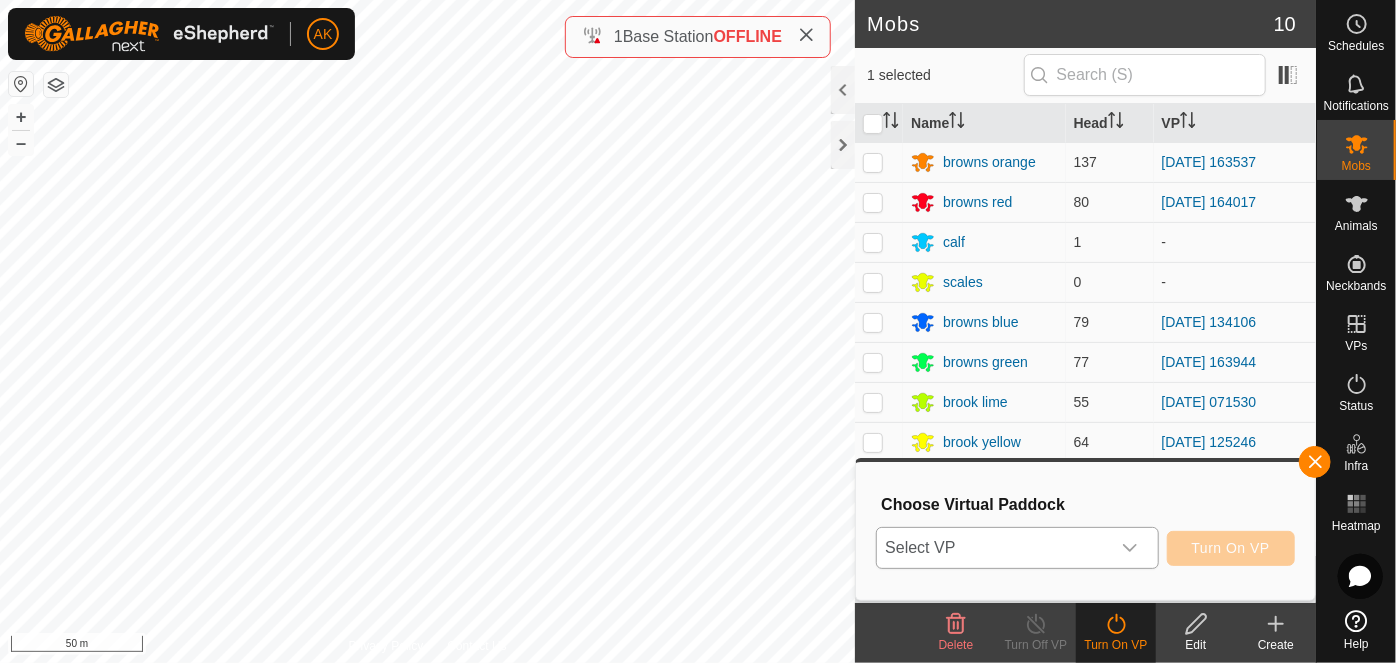 click on "Select VP" at bounding box center [993, 548] 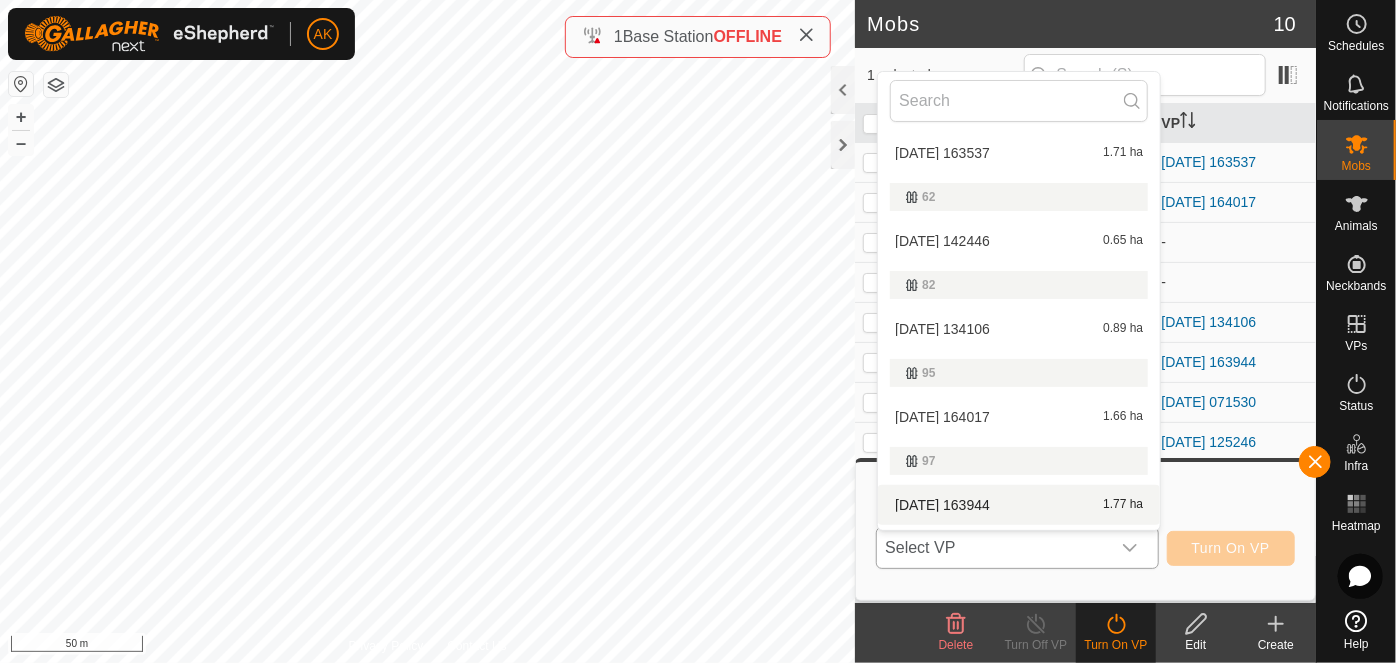 scroll, scrollTop: 0, scrollLeft: 0, axis: both 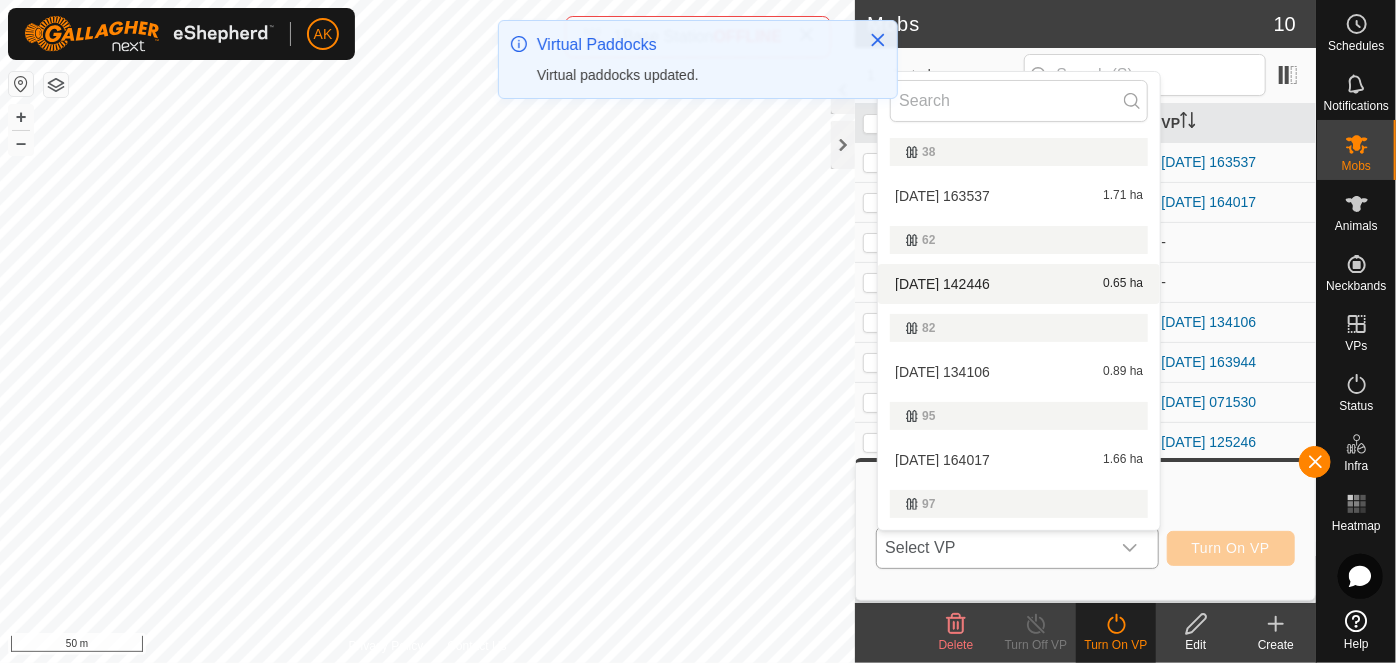 click on "2025-07-16 142446  0.65 ha" at bounding box center [1019, 284] 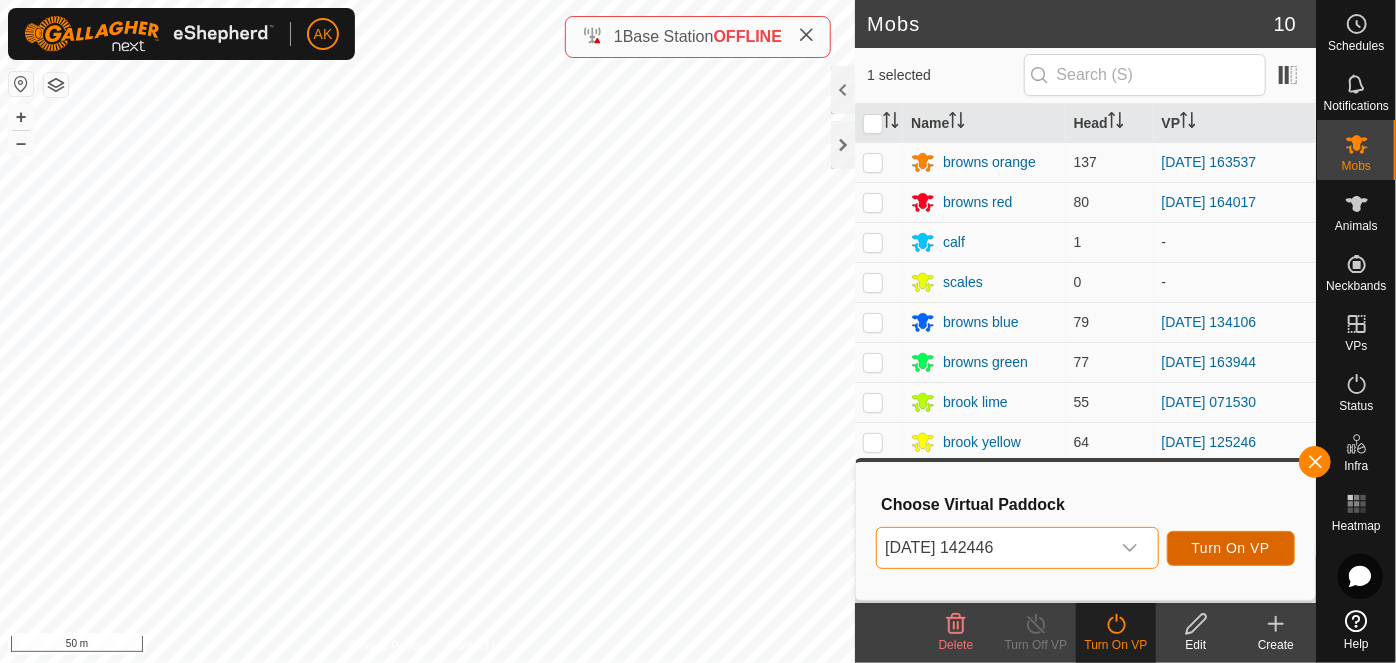 click on "Turn On VP" at bounding box center (1231, 548) 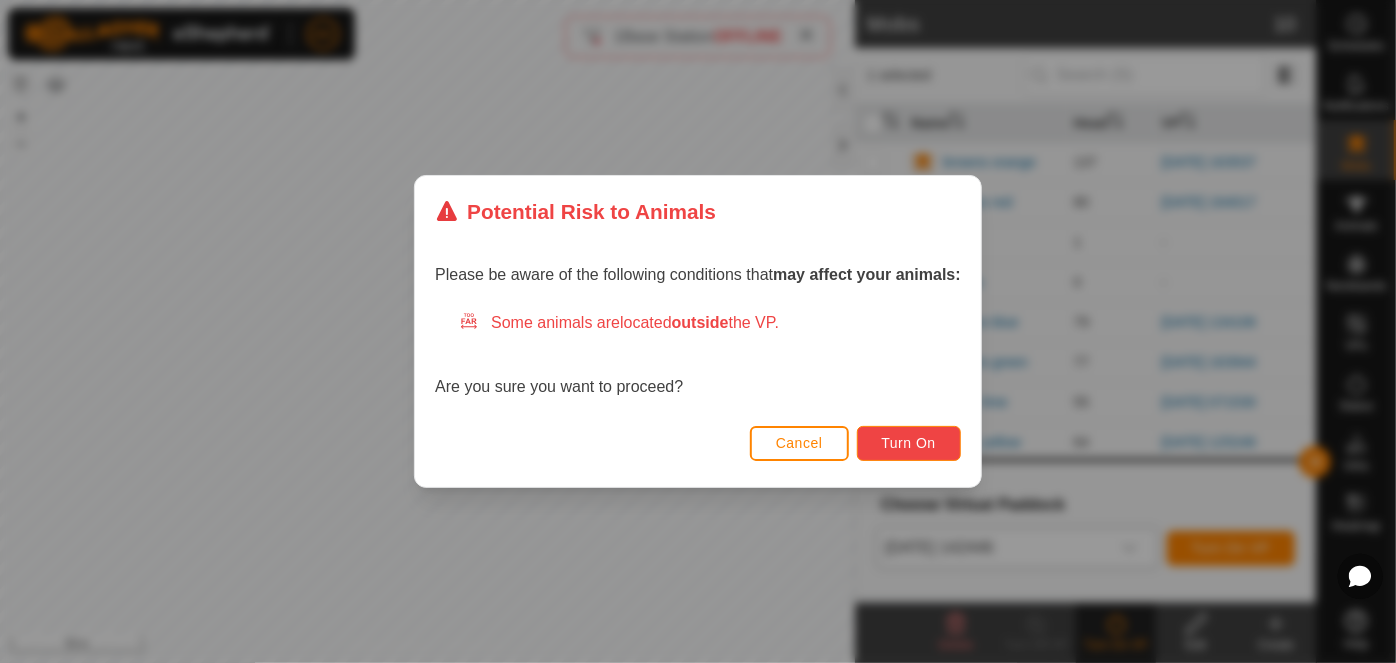 click on "Turn On" at bounding box center (909, 443) 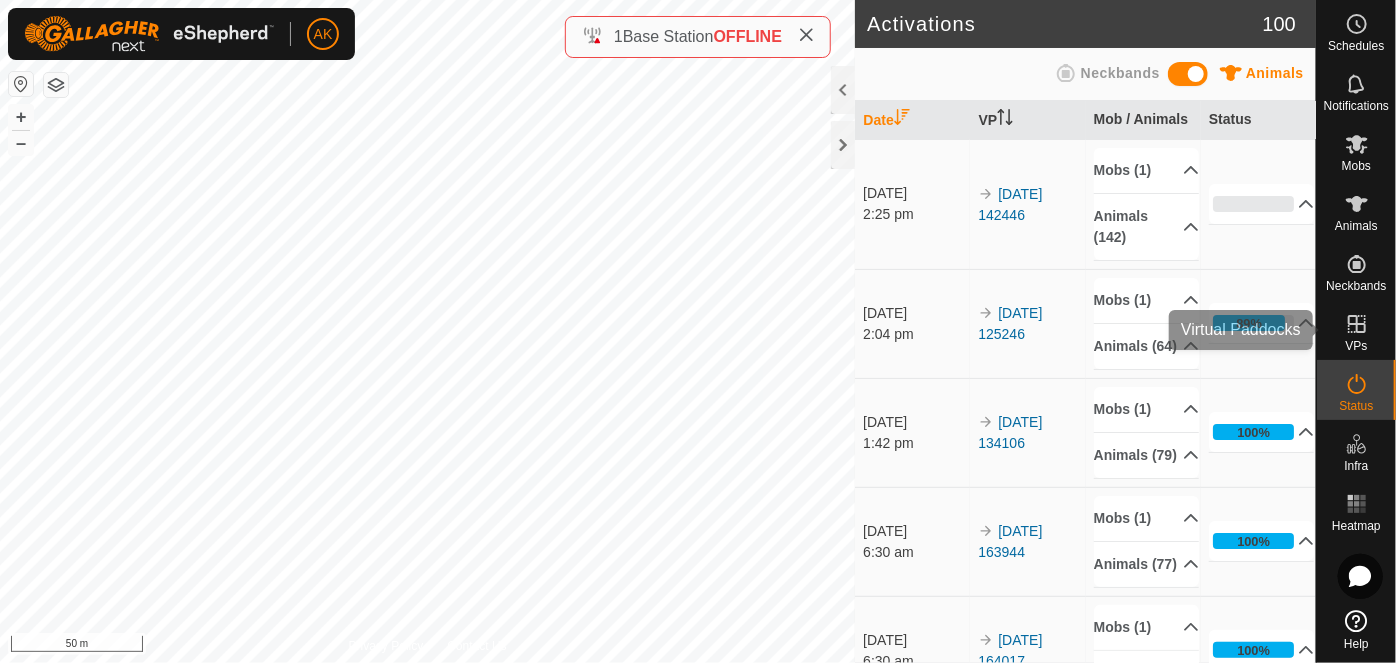 click 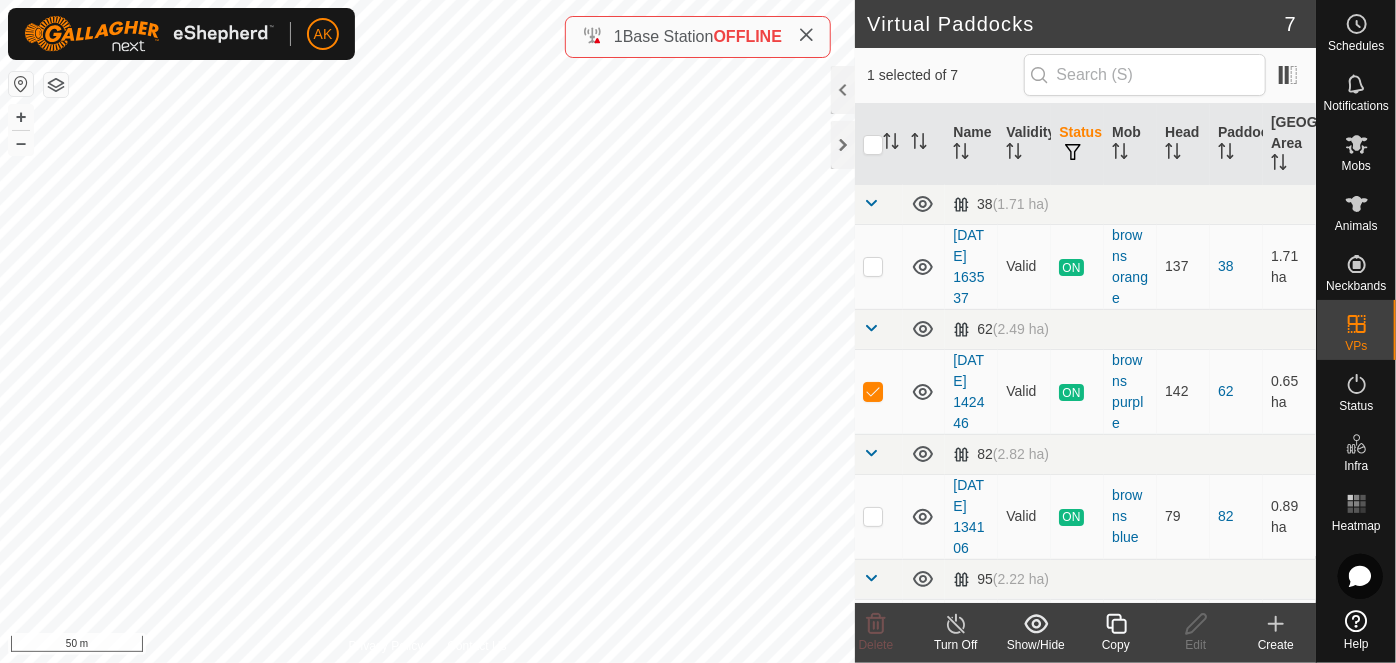 click at bounding box center (873, 392) 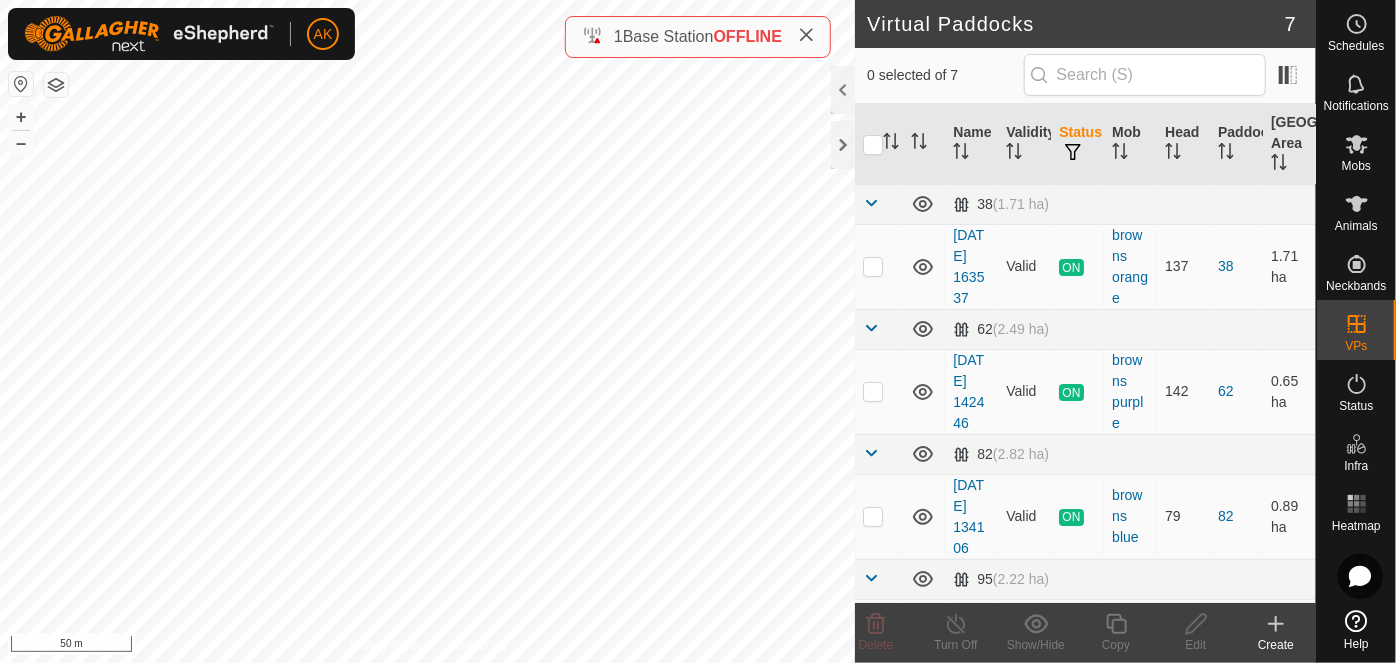 click on "Virtual Paddocks 7 0 selected of 7     Name   Validity   Status   Mob   Head   Paddock   Grazing Area   38   (1.71 ha) 2025-07-15 163537  Valid  ON  browns orange   137   38   1.71 ha   62   (2.49 ha) 2025-07-16 142446  Valid  ON  browns purple   142   62   0.65 ha   82   (2.82 ha) 2025-07-16 134106  Valid  ON  browns blue   79   82   0.89 ha   95   (2.22 ha) 2025-07-15 164017  Valid  ON  browns red   80   95   1.66 ha   97   (2.35 ha) 2025-07-15 163944  Valid  ON  browns green   77   97   1.77 ha   Days Corner   (12.21 ha) 2025-07-14 071530  Valid  ON  brook lime   55   Days Corner   12 ha   Ebbecks Corner   (28.87 ha) 2025-07-14 125246  Valid  ON  brook yellow   64   Ebbecks Corner   11.23 ha  Delete  Turn Off   Show/Hide   Copy   Edit   Create  Privacy Policy Contact Us
WP 124
Type:   trough
Capacity:  100L
Water Level:  100%
Drinkable:  Yes
+ – ⇧ i 50 m 1  Base Station  OFFLINE" 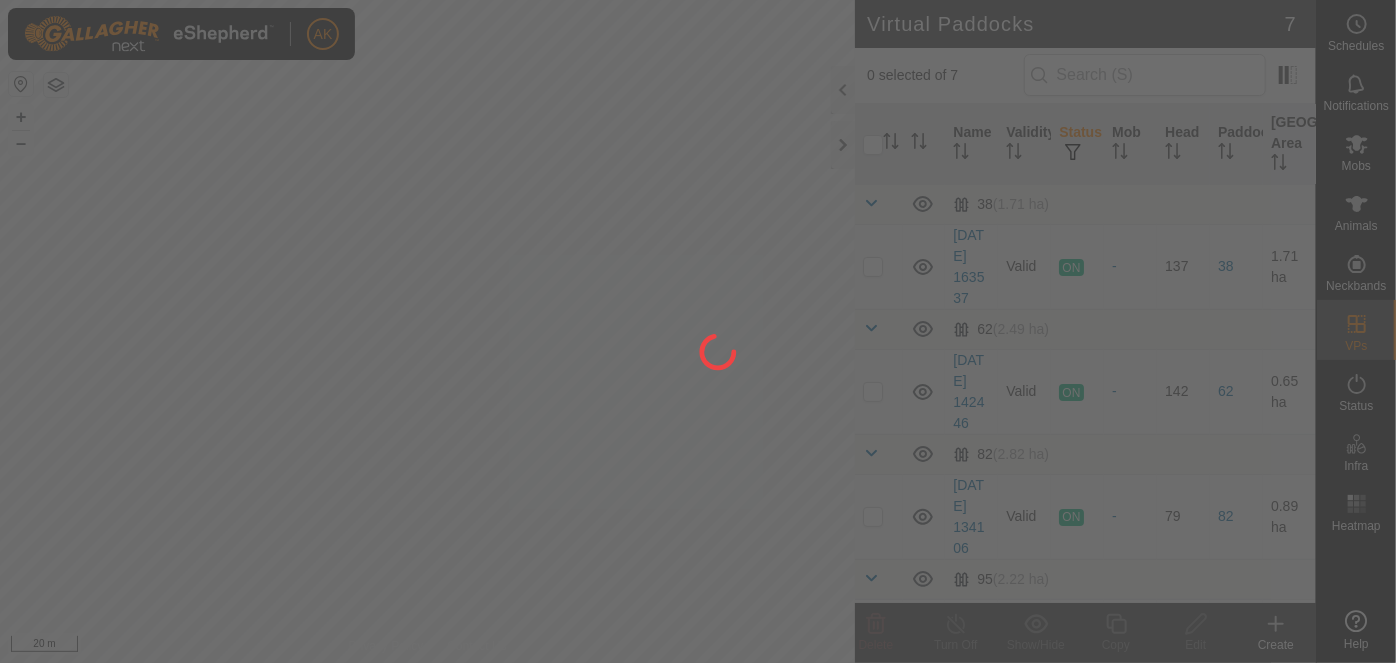 scroll, scrollTop: 0, scrollLeft: 0, axis: both 